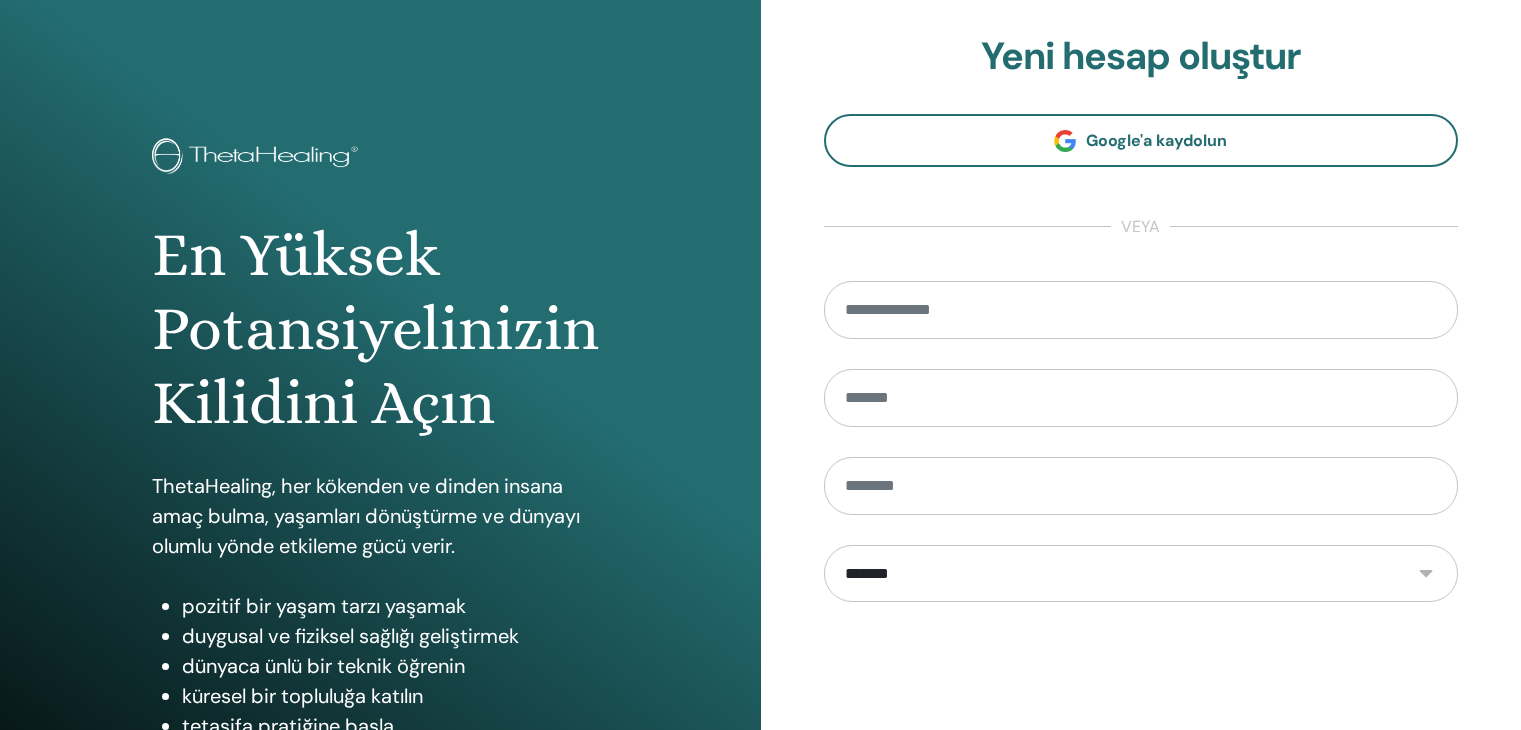 scroll, scrollTop: 160, scrollLeft: 0, axis: vertical 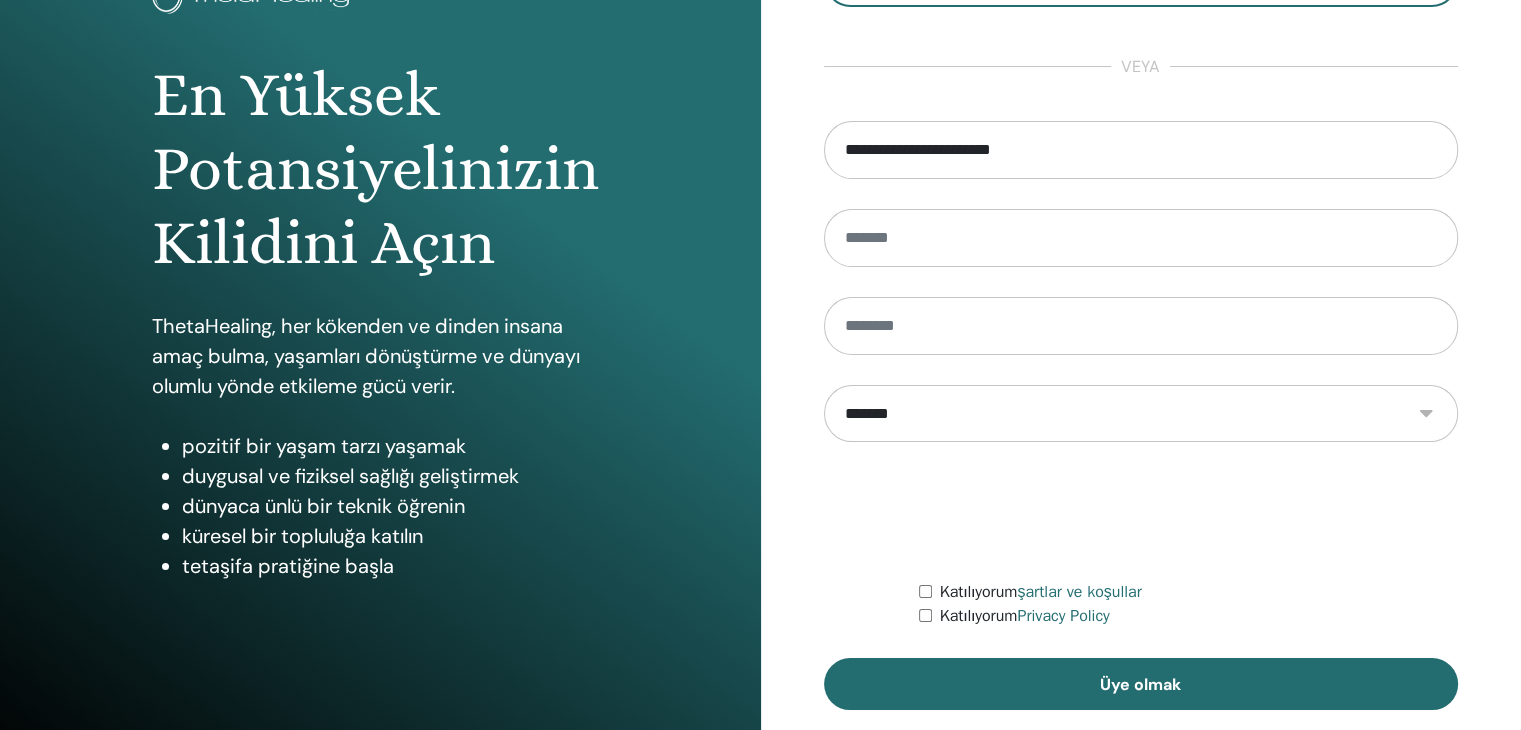 type on "**********" 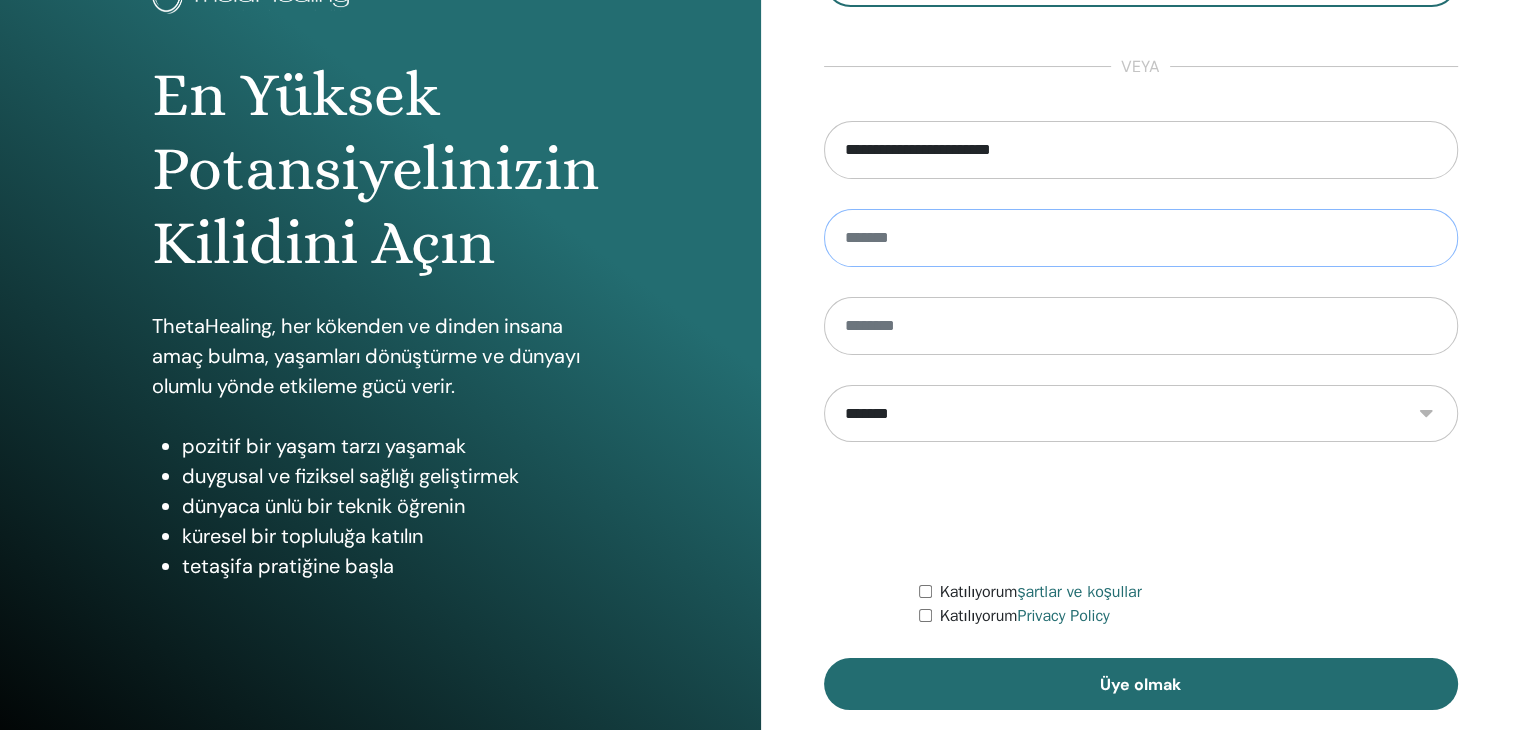 click at bounding box center (1141, 238) 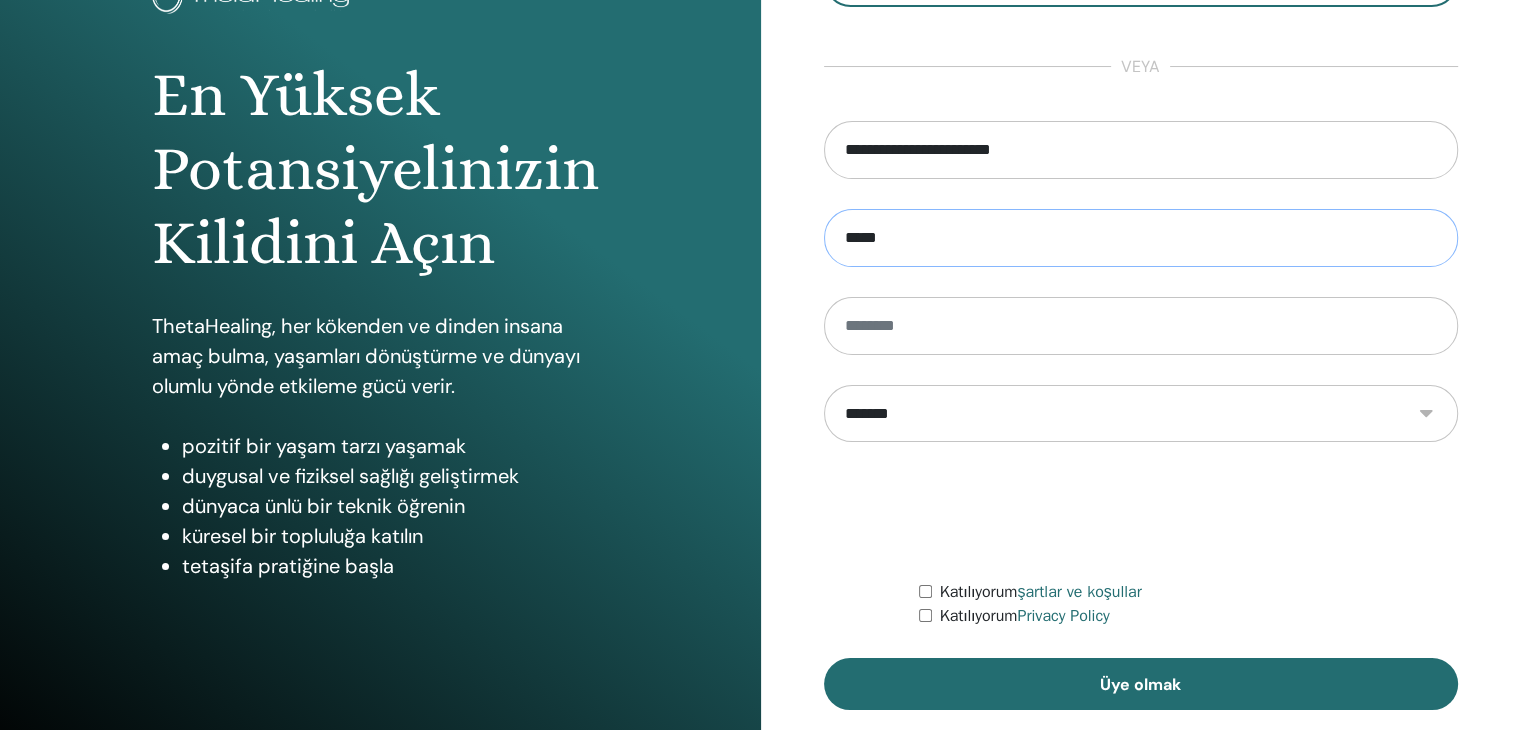 type on "*****" 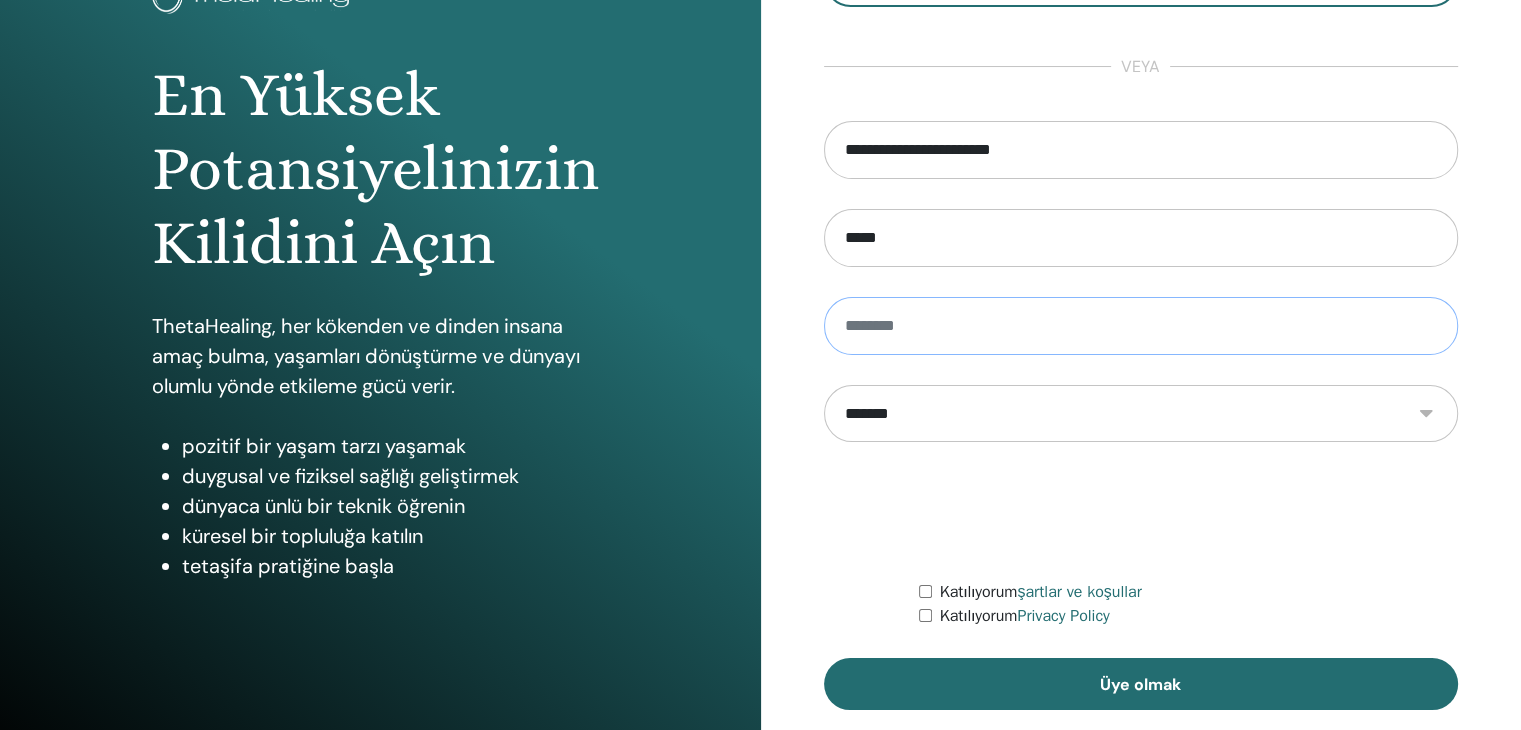 click at bounding box center [1141, 326] 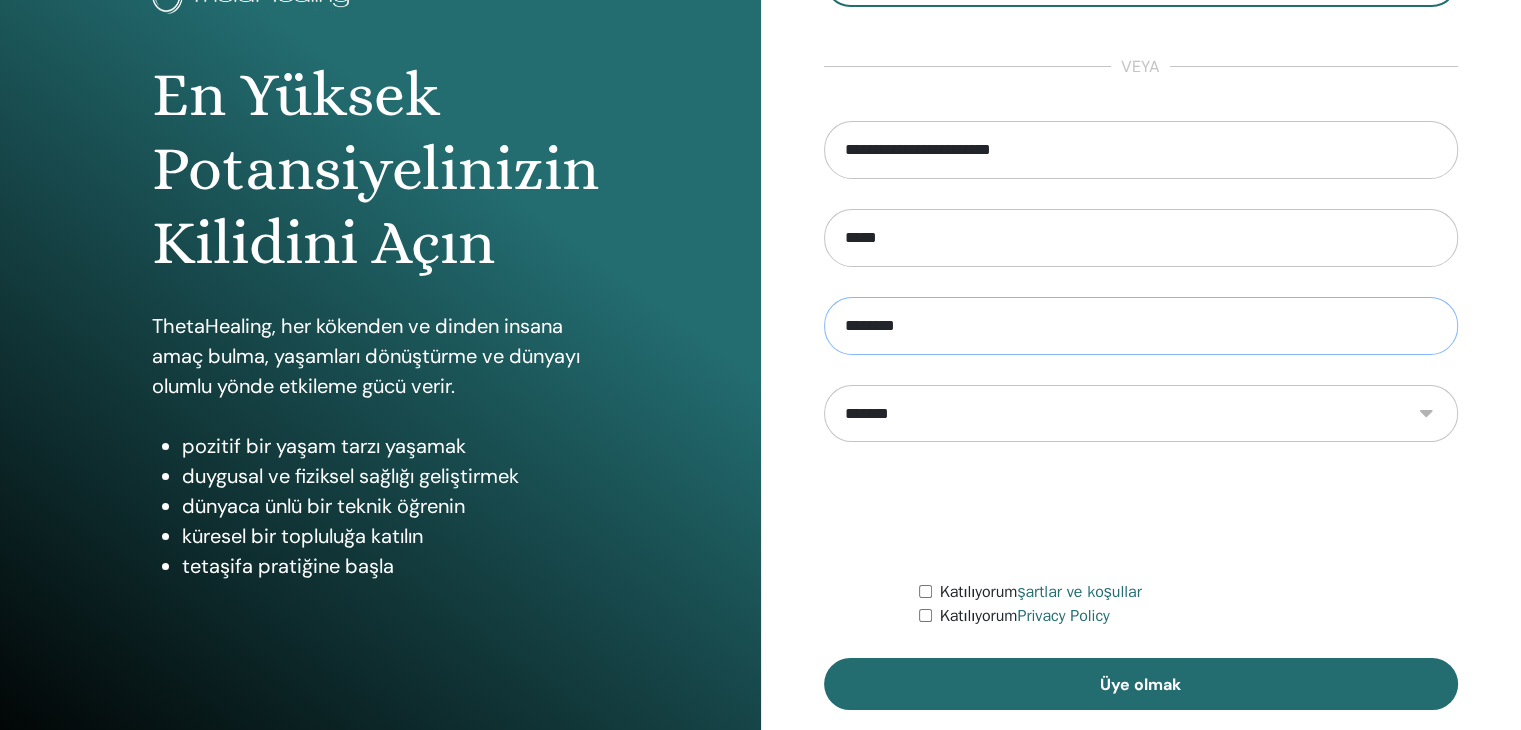 type on "********" 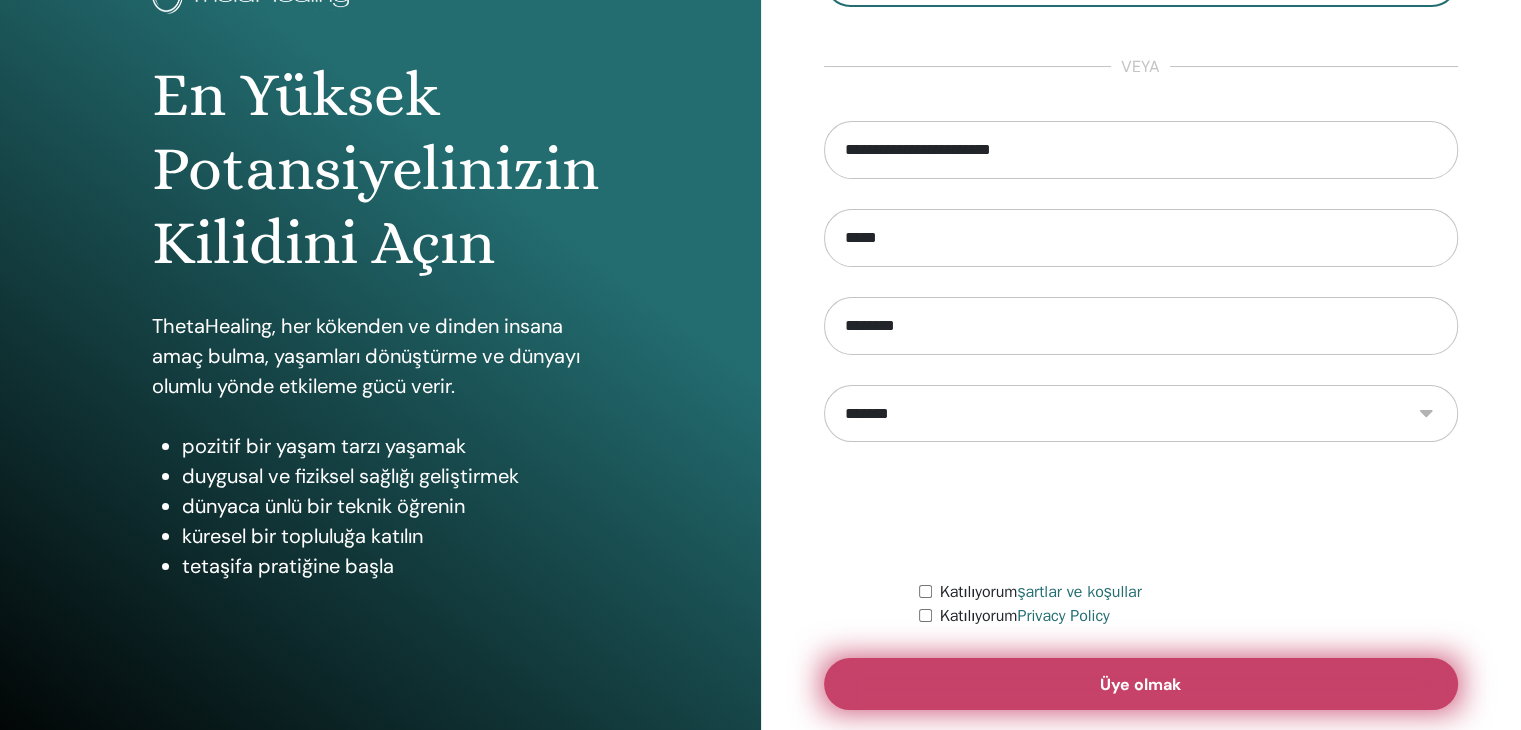 click on "Üye olmak" at bounding box center (1141, 684) 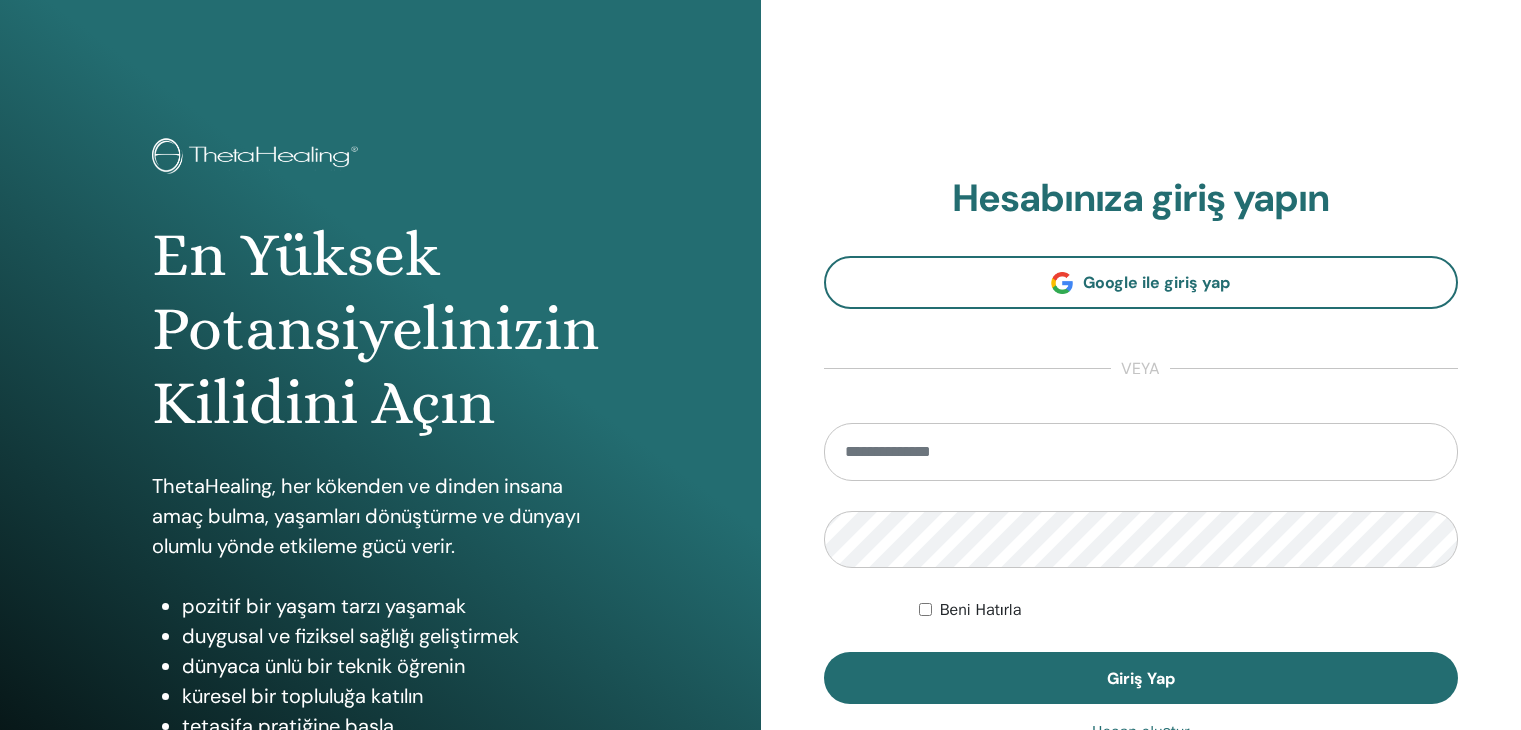 scroll, scrollTop: 0, scrollLeft: 0, axis: both 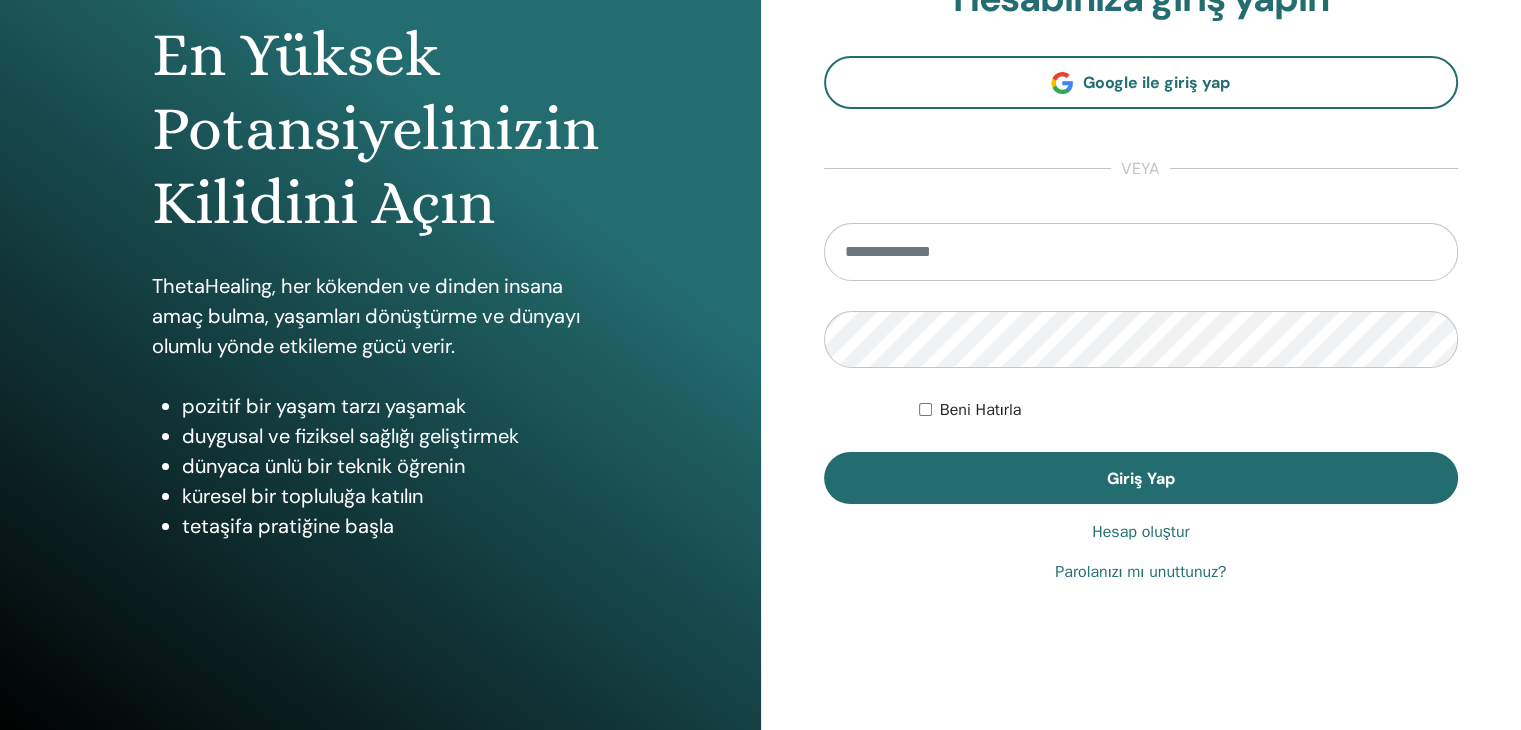 click on "Hesap oluştur" at bounding box center (1140, 532) 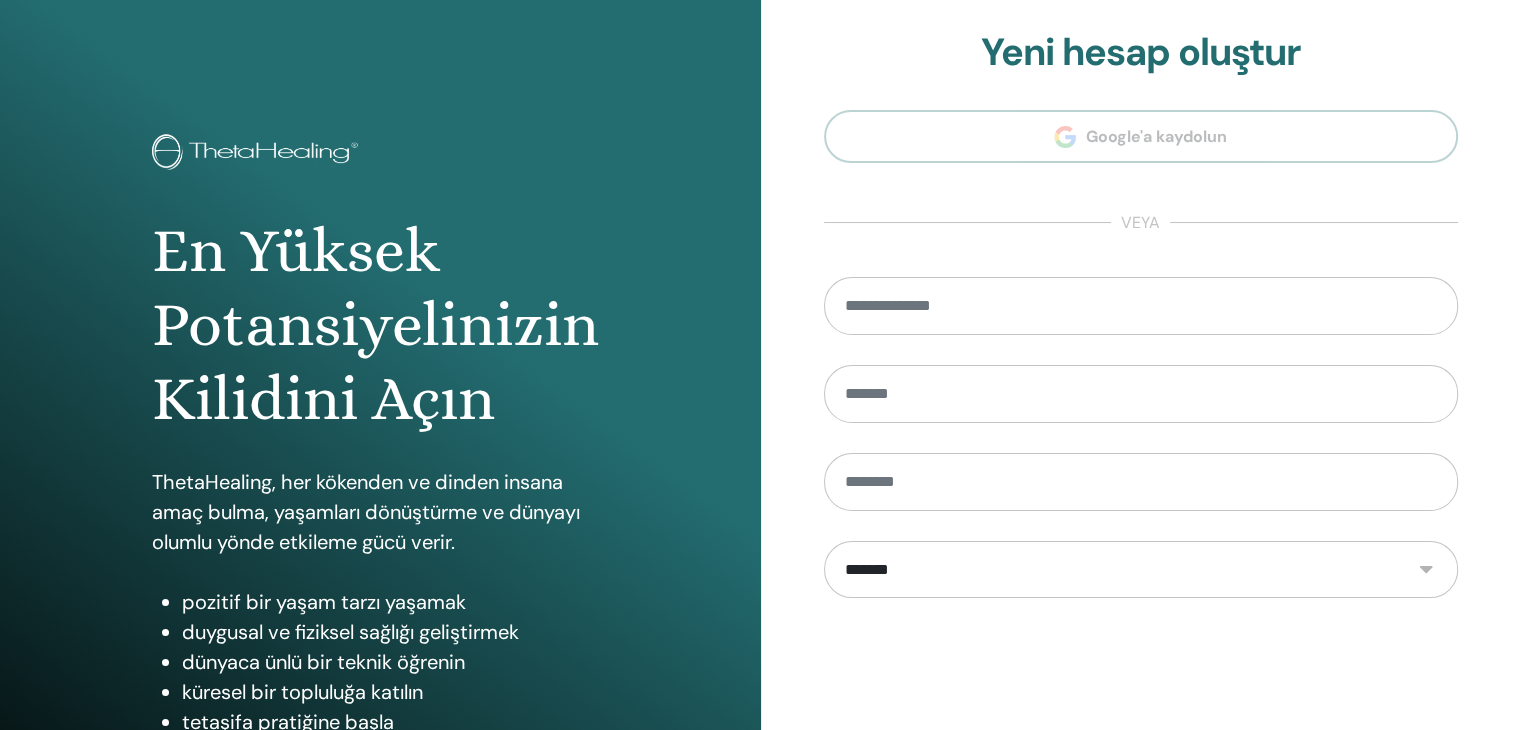 scroll, scrollTop: 0, scrollLeft: 0, axis: both 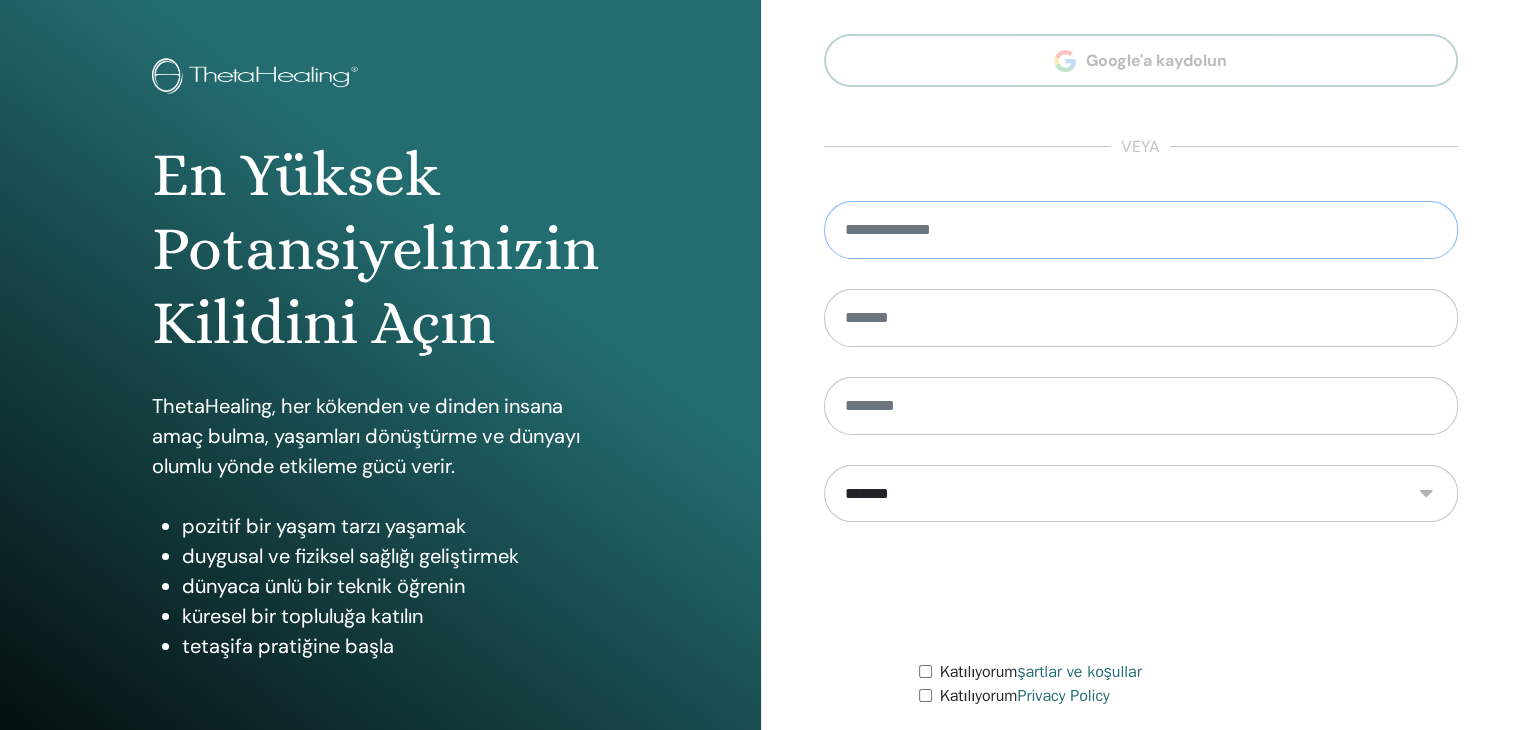 click at bounding box center [1141, 230] 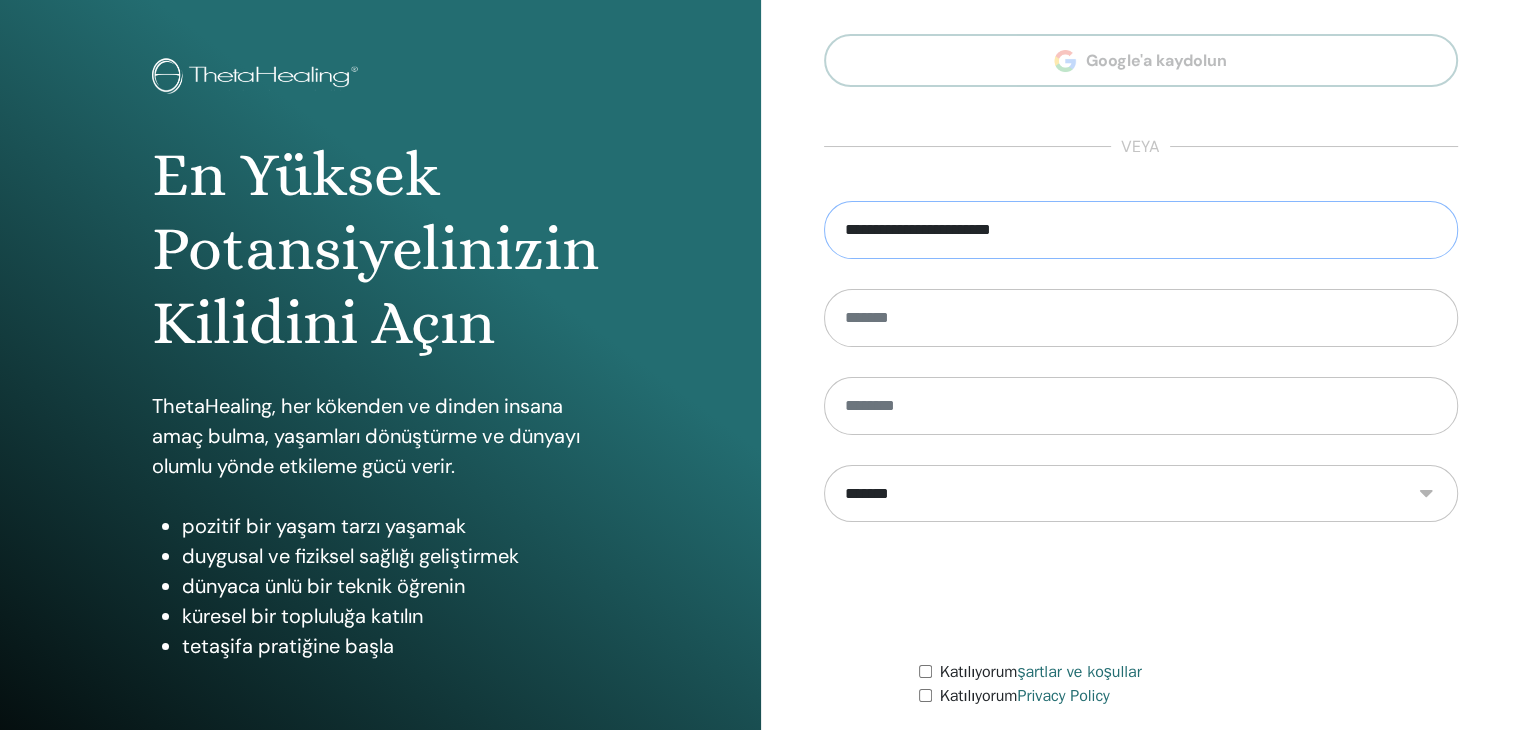 type on "**********" 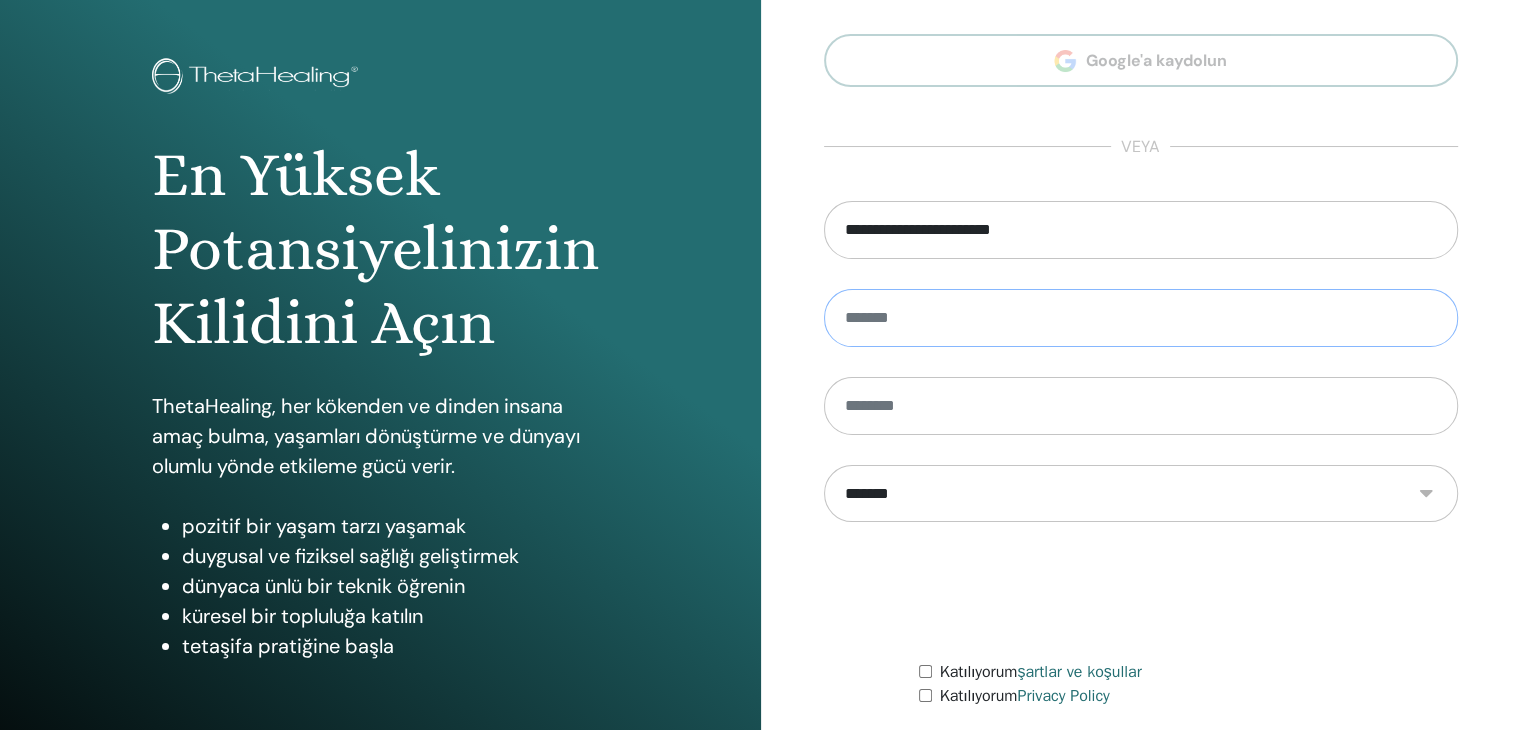 click at bounding box center (1141, 318) 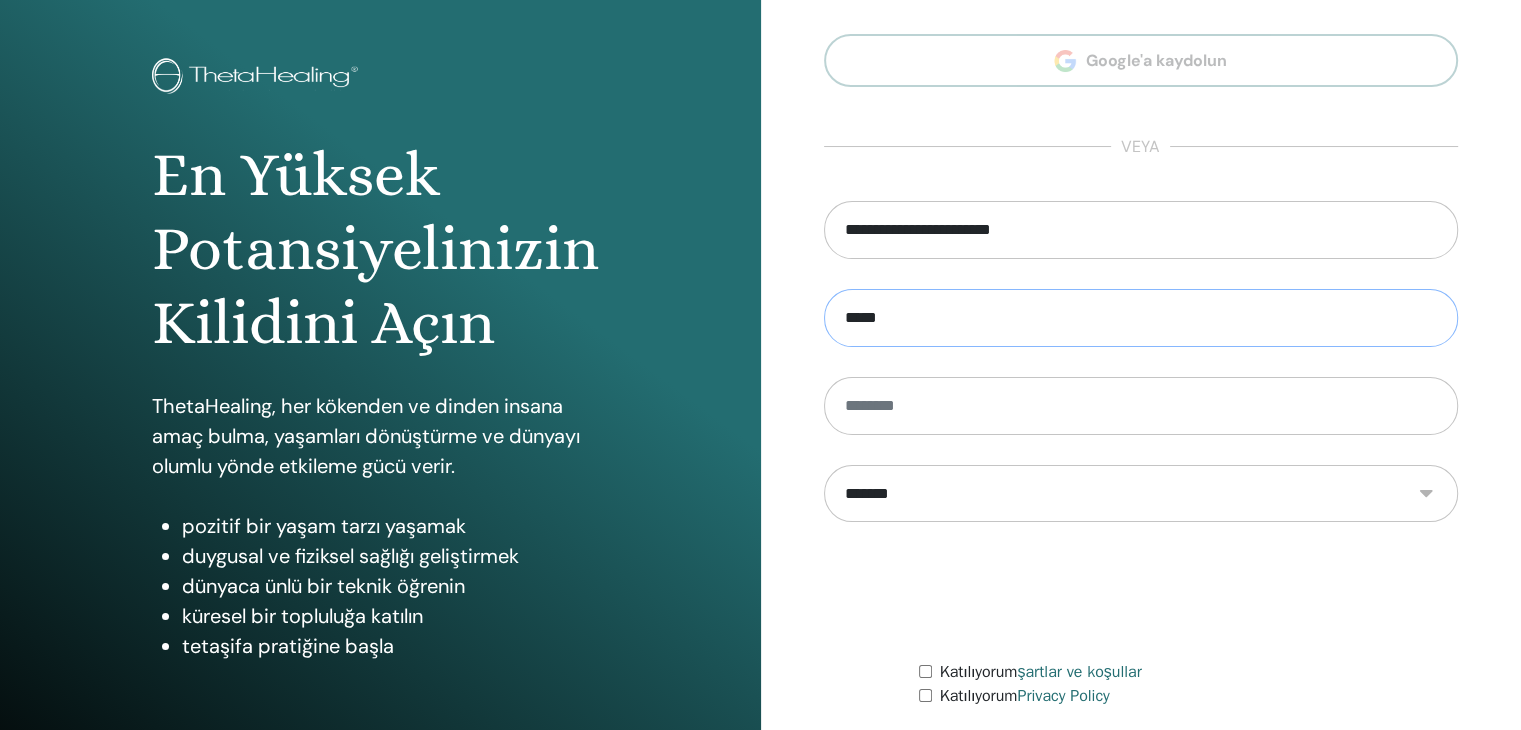 type on "*****" 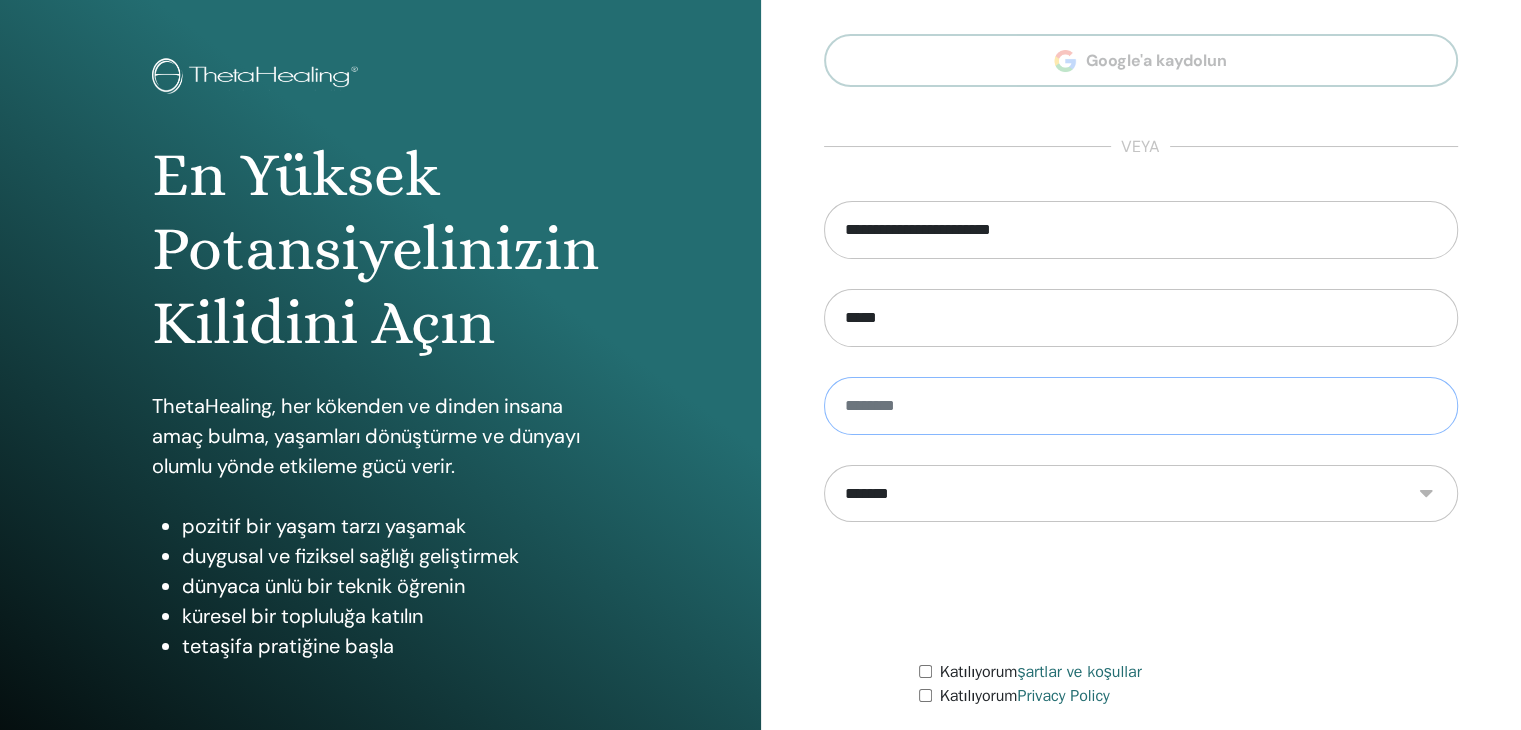 click at bounding box center [1141, 406] 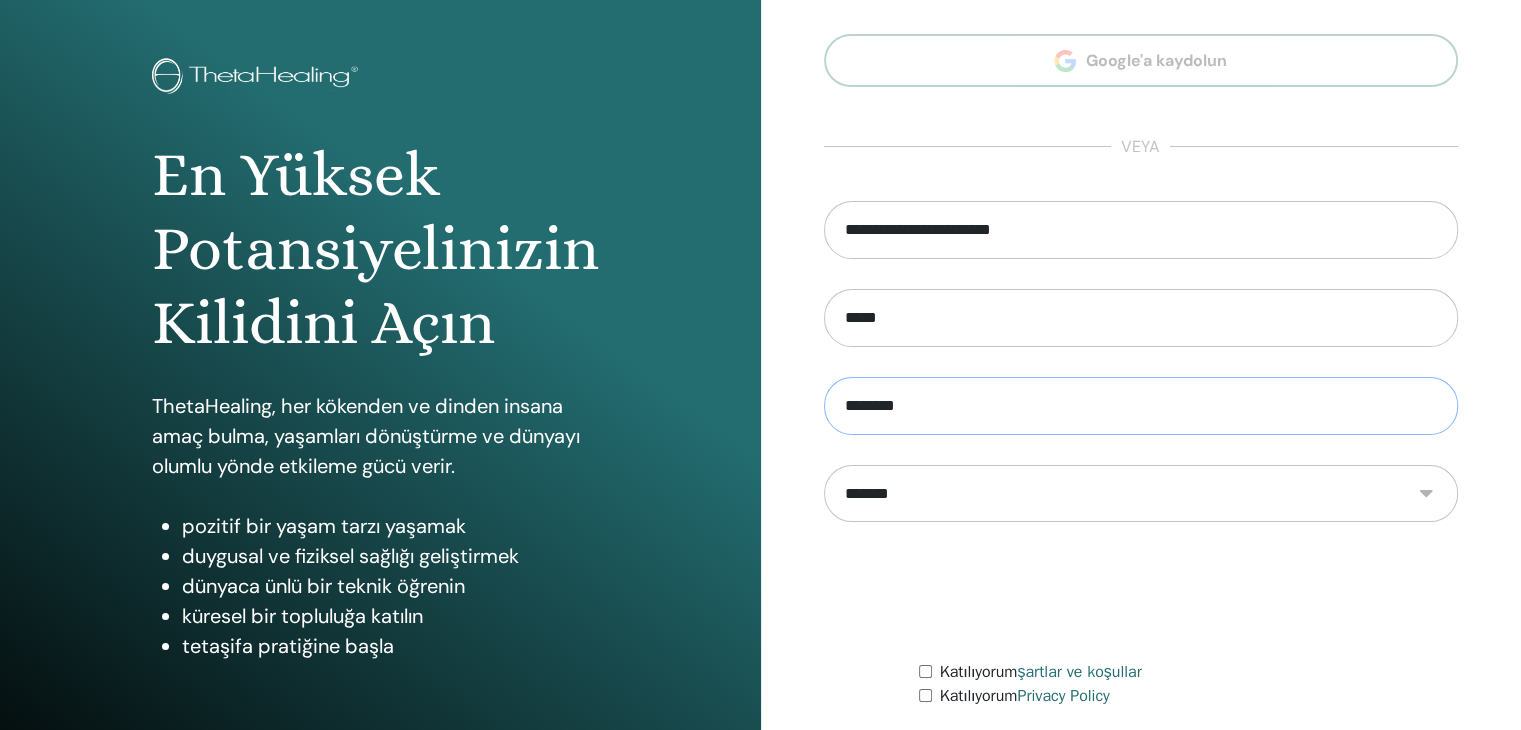 type on "********" 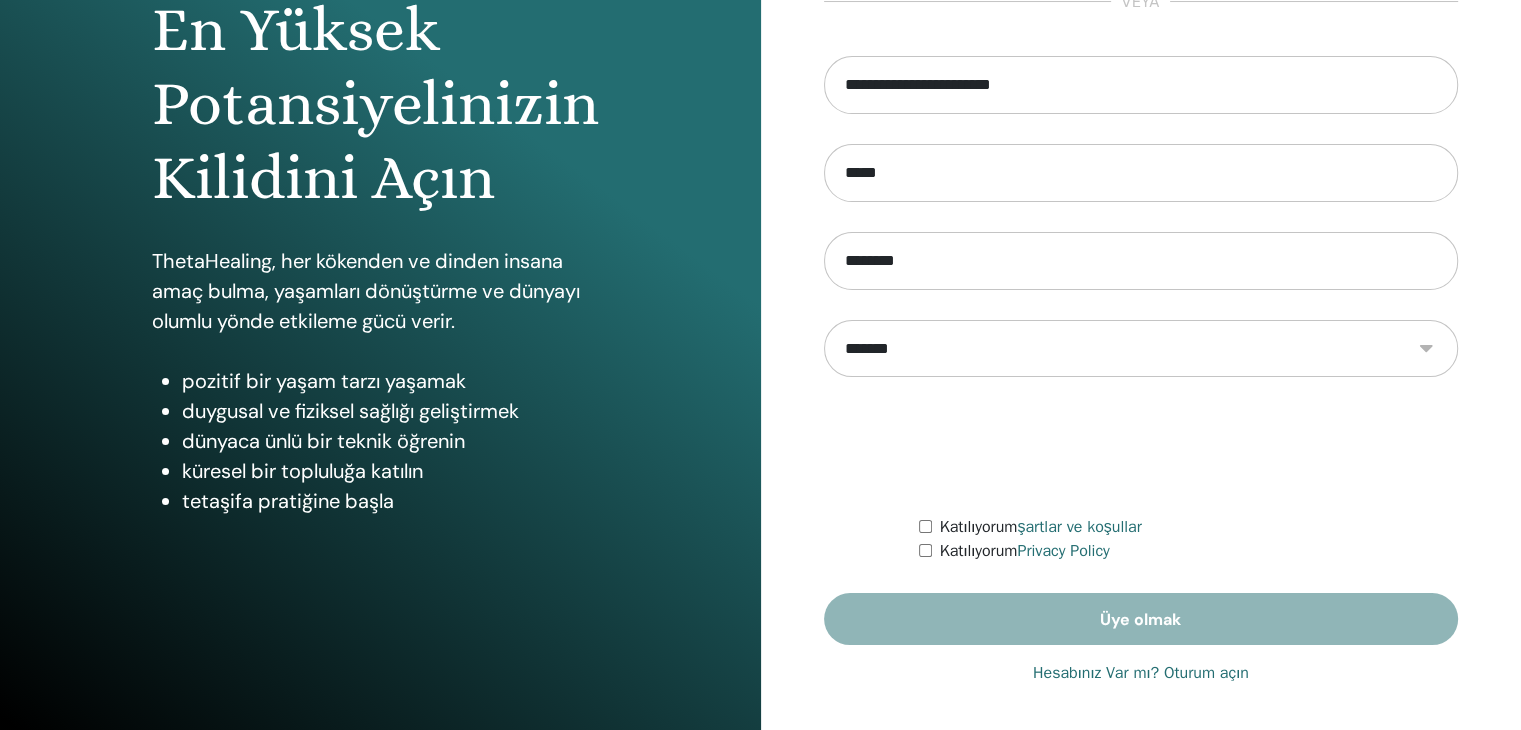 scroll, scrollTop: 230, scrollLeft: 0, axis: vertical 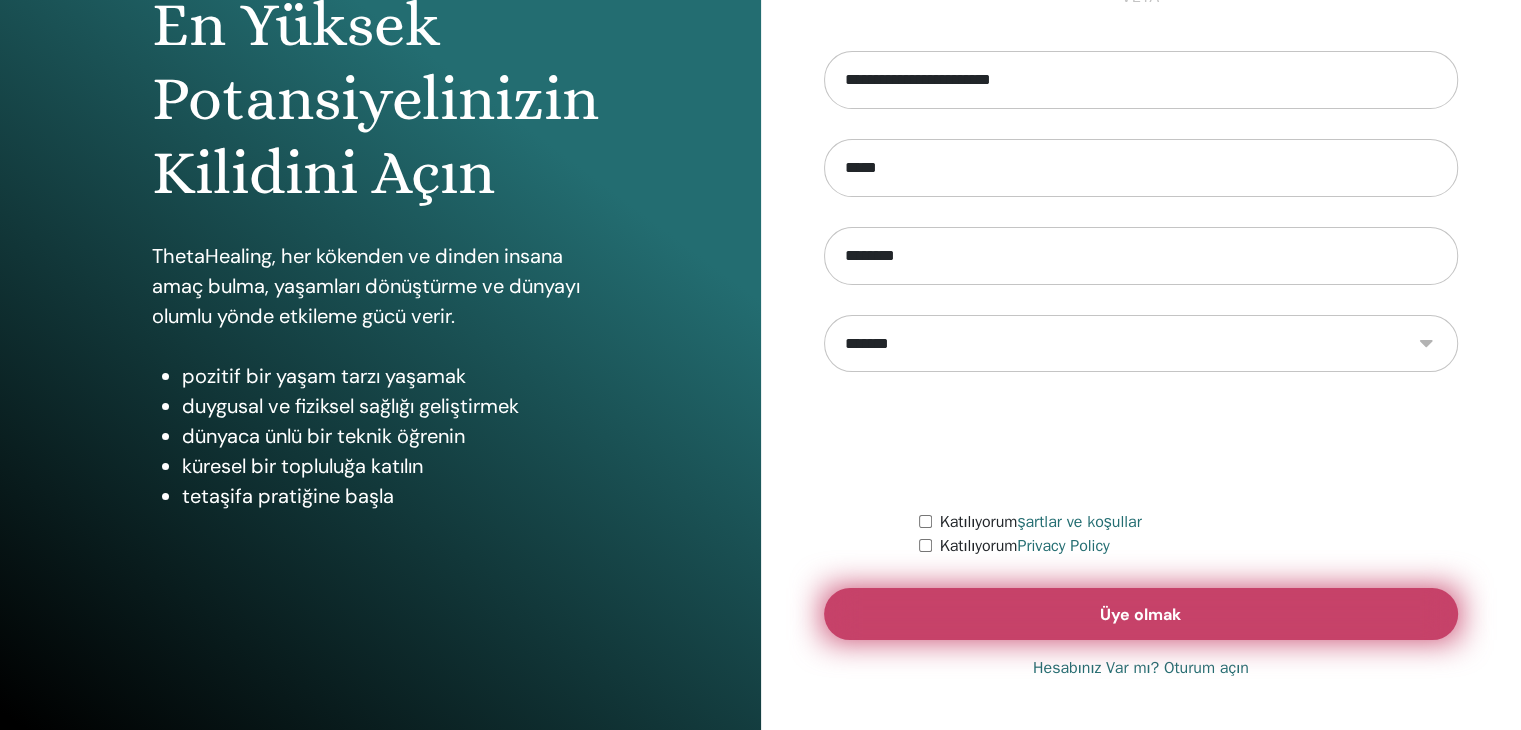 click on "Üye olmak" at bounding box center (1141, 614) 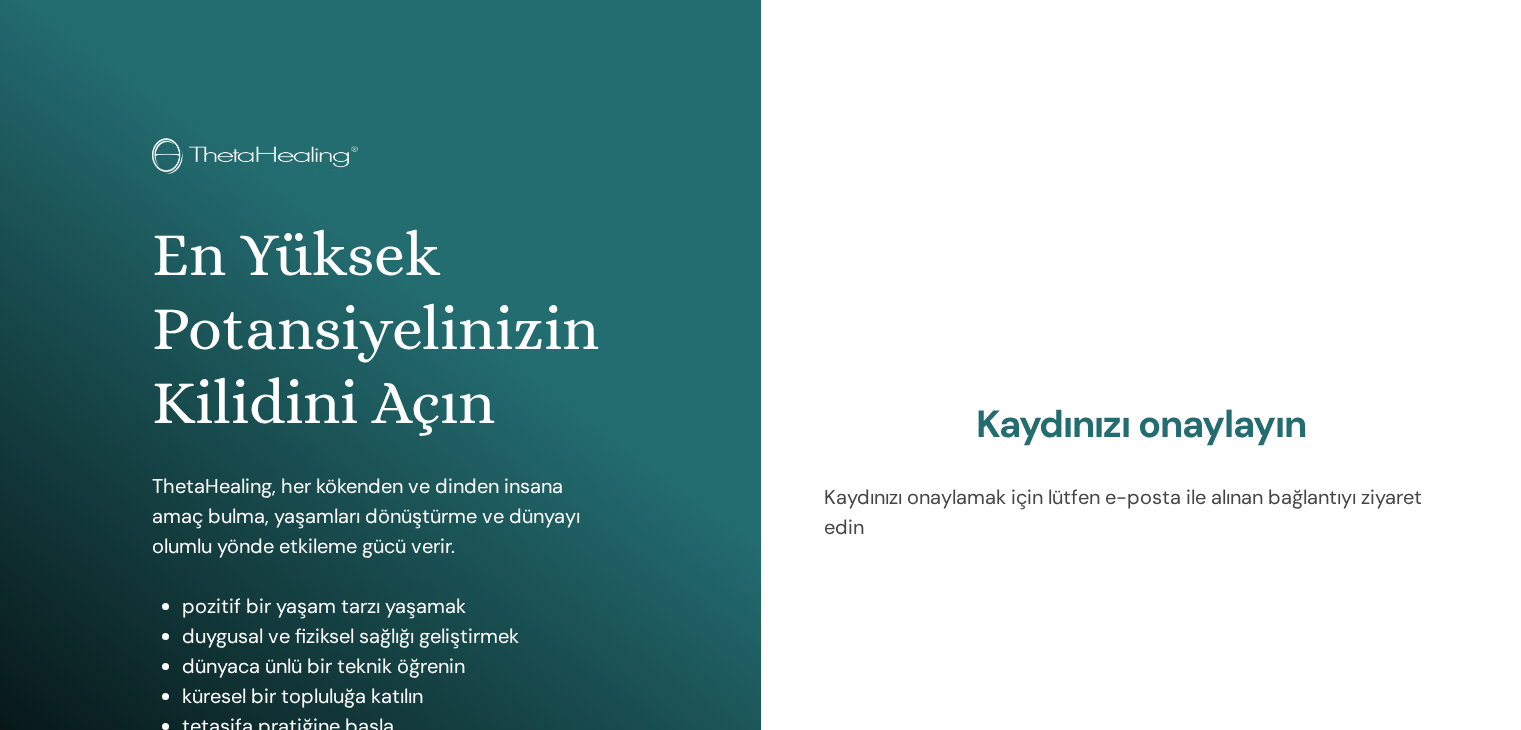 scroll, scrollTop: 0, scrollLeft: 0, axis: both 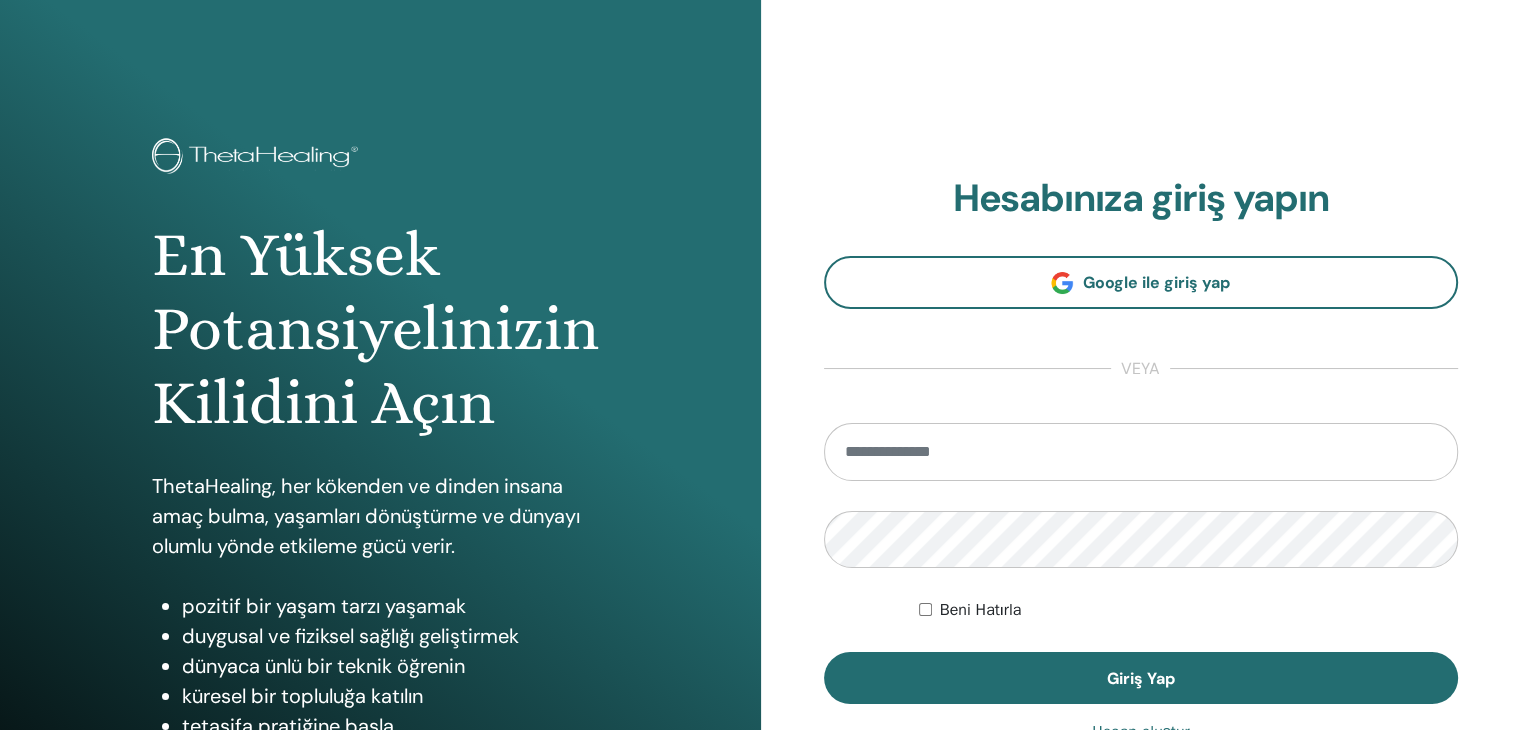 click at bounding box center (1141, 452) 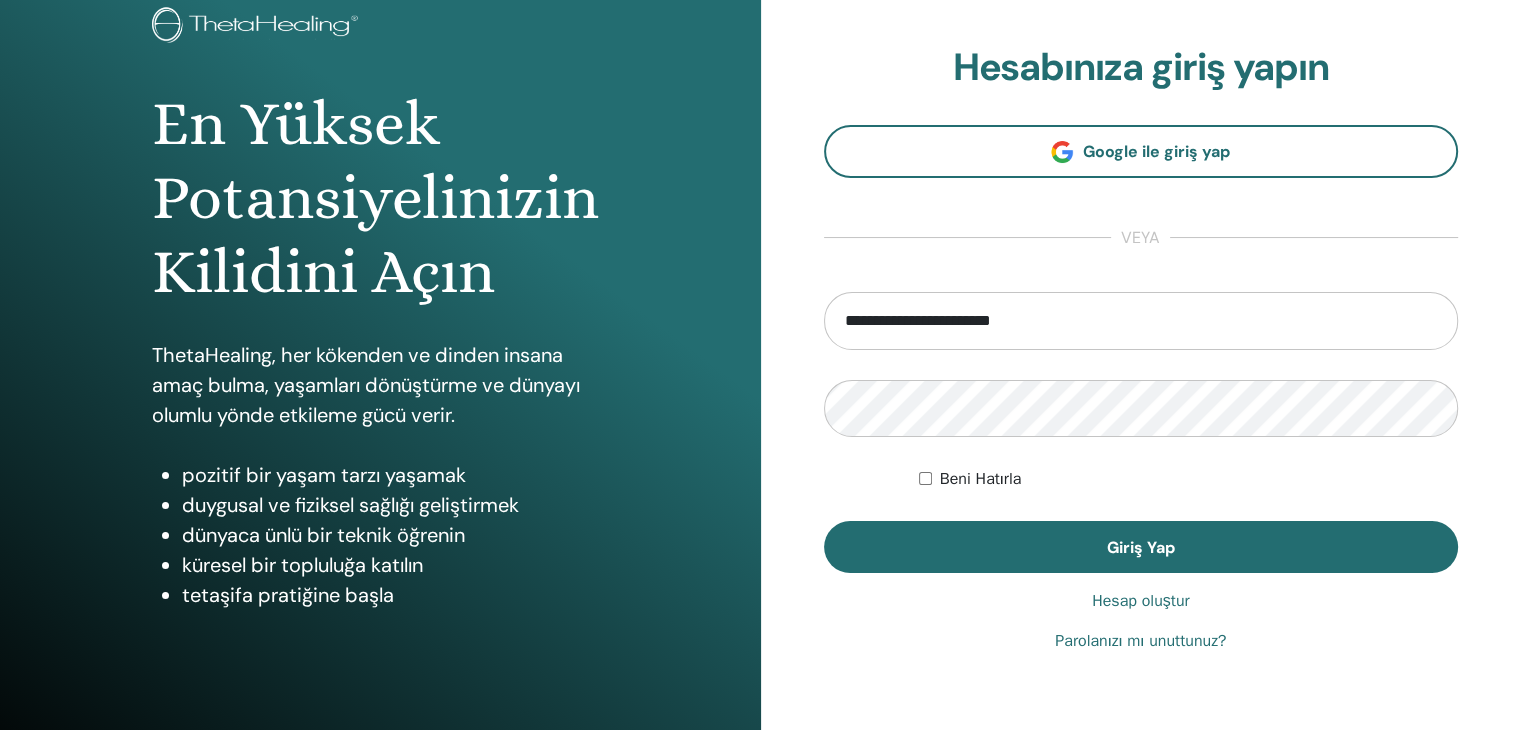 scroll, scrollTop: 160, scrollLeft: 0, axis: vertical 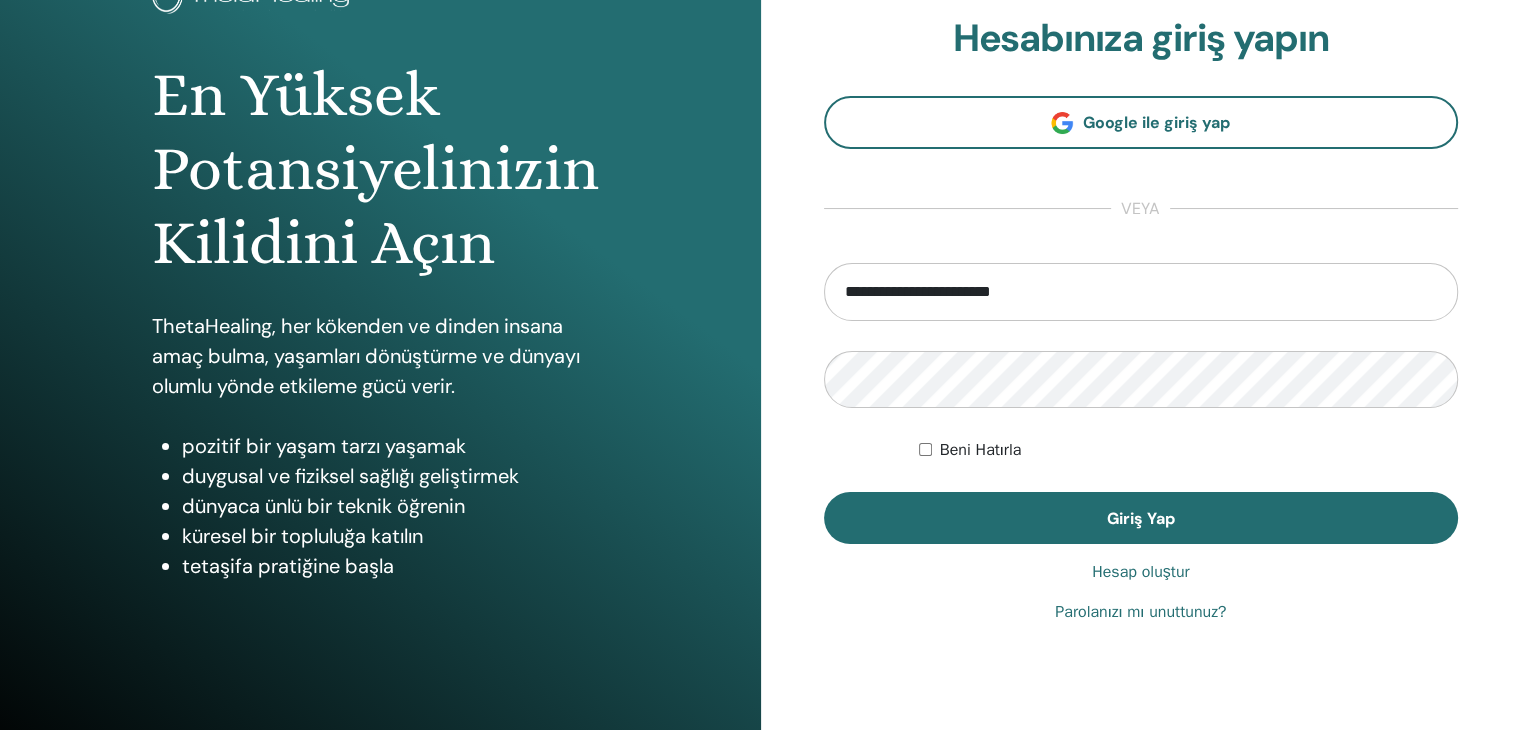 type on "**********" 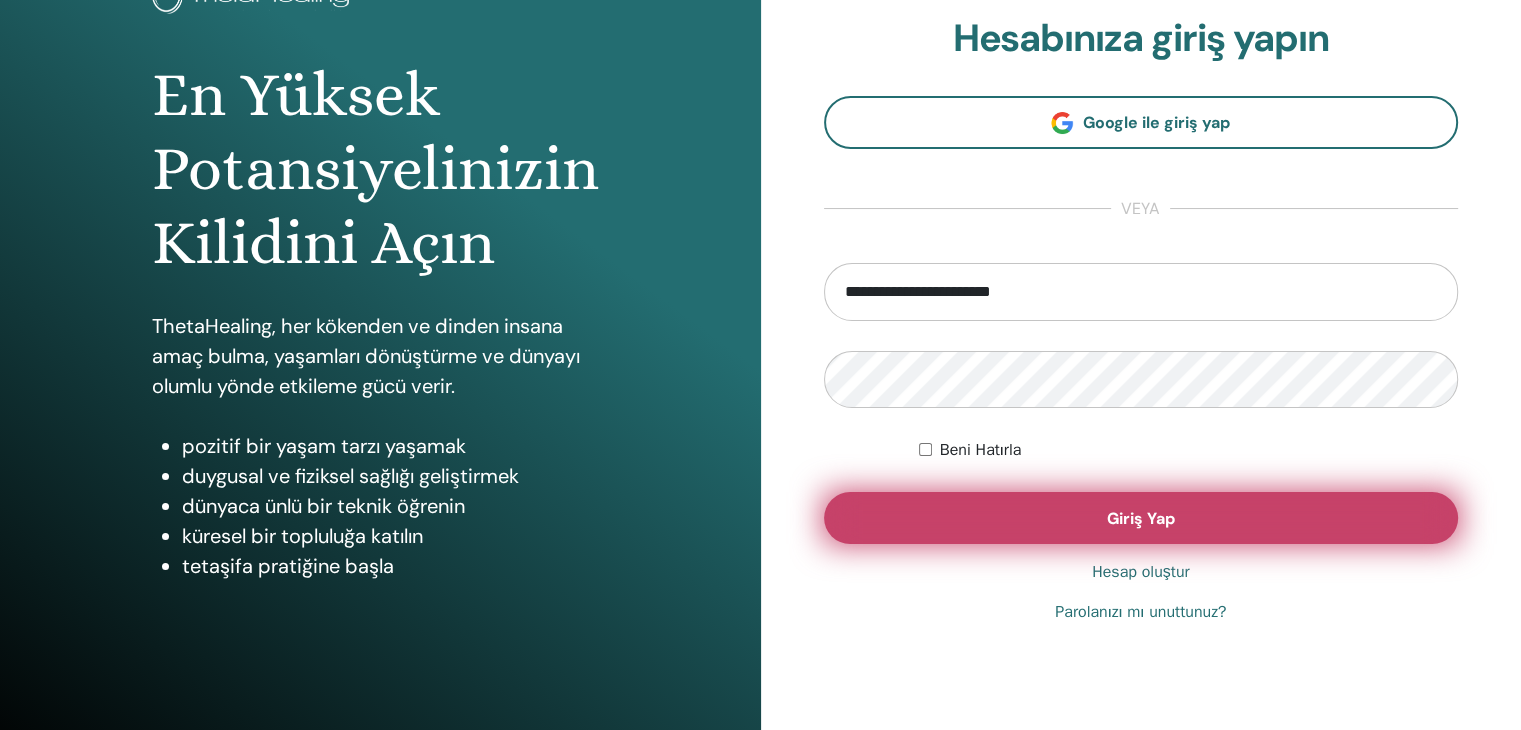 click on "Giriş Yap" at bounding box center [1141, 518] 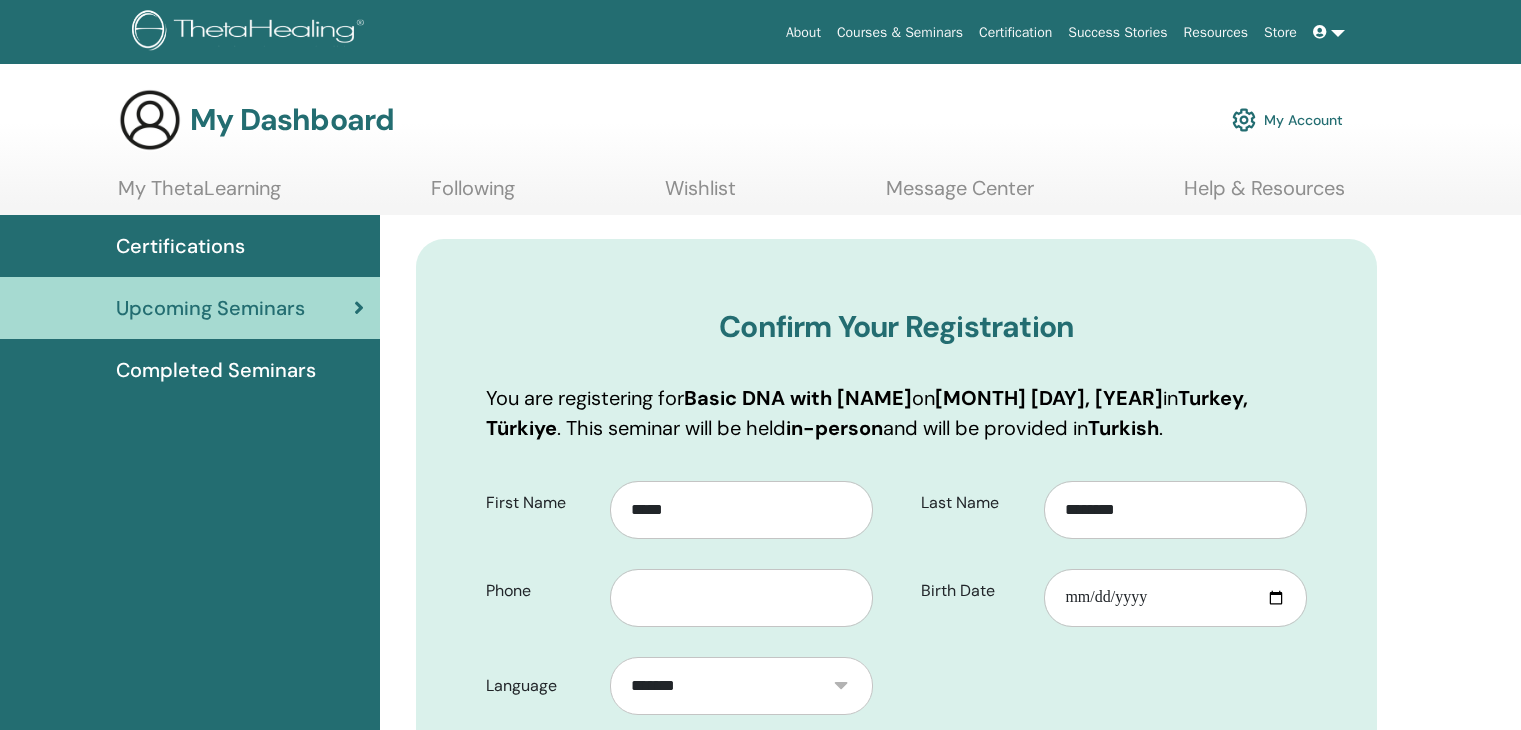 scroll, scrollTop: 0, scrollLeft: 0, axis: both 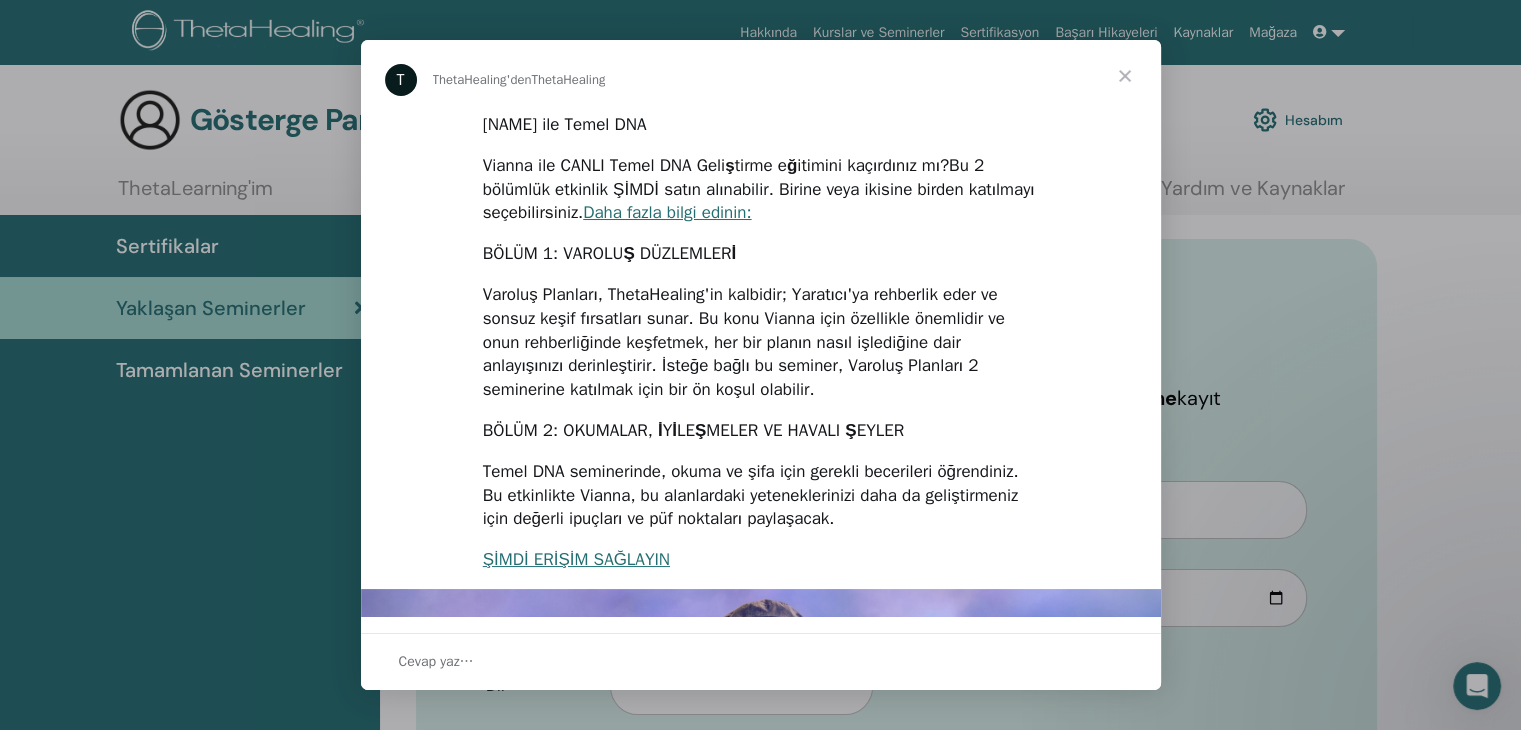 click at bounding box center [1125, 76] 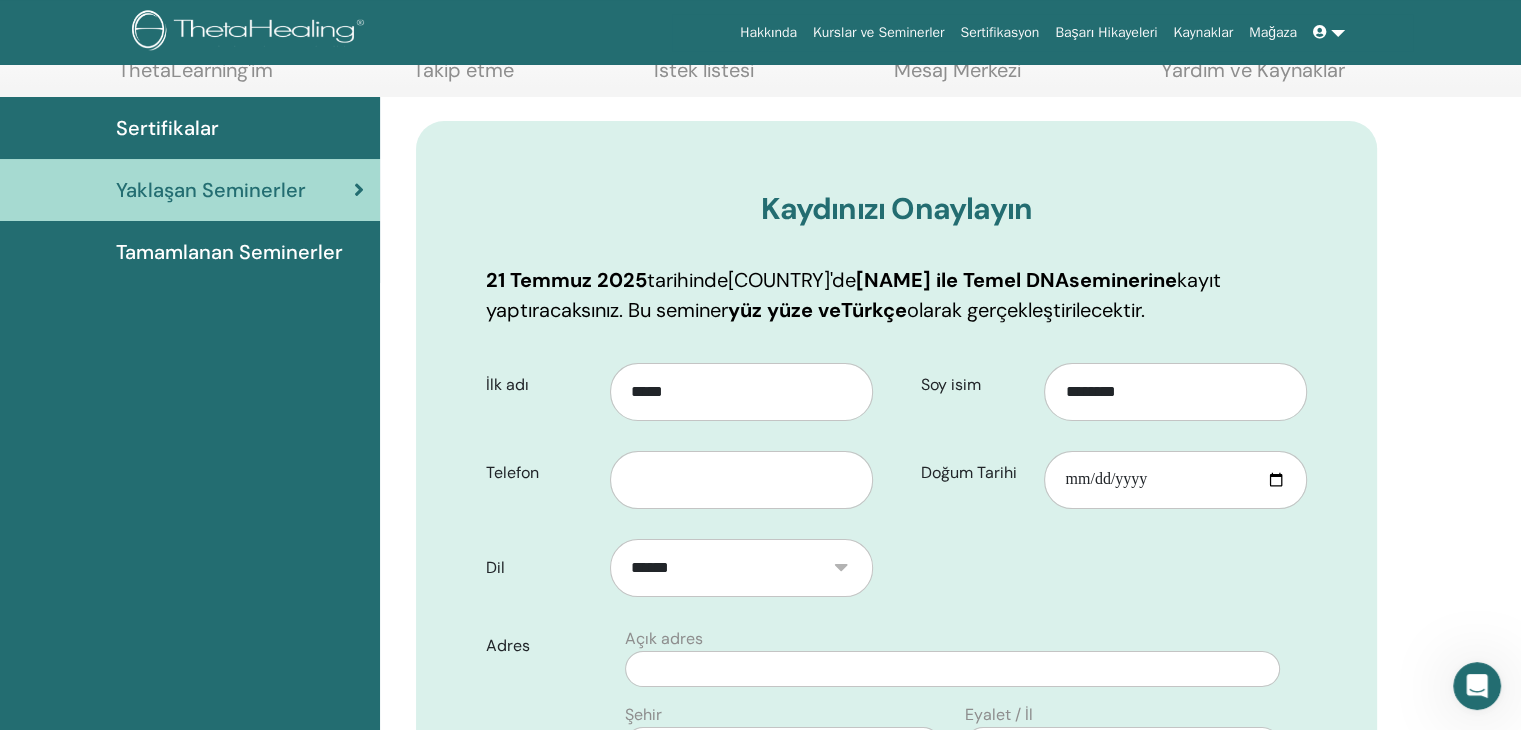 scroll, scrollTop: 120, scrollLeft: 0, axis: vertical 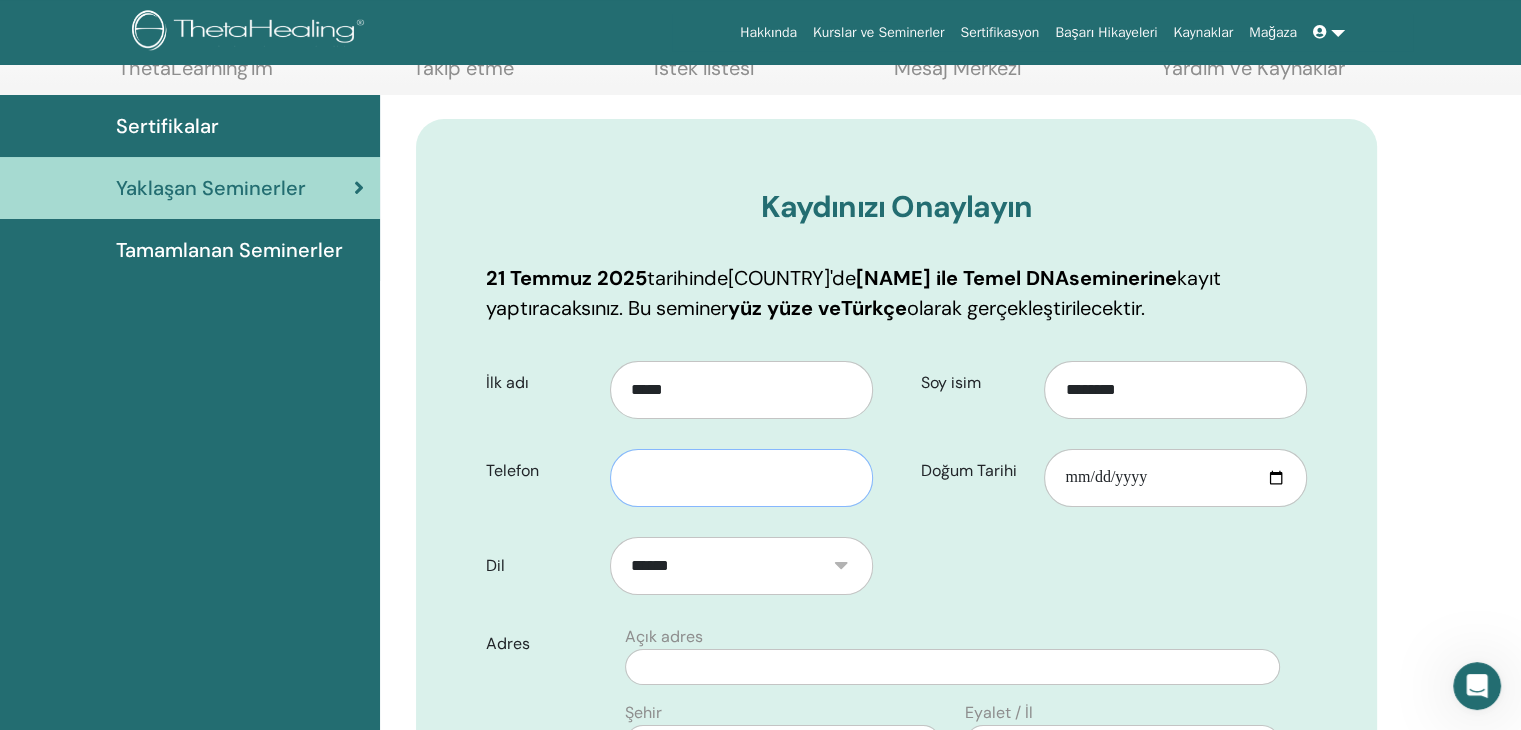 click at bounding box center (741, 478) 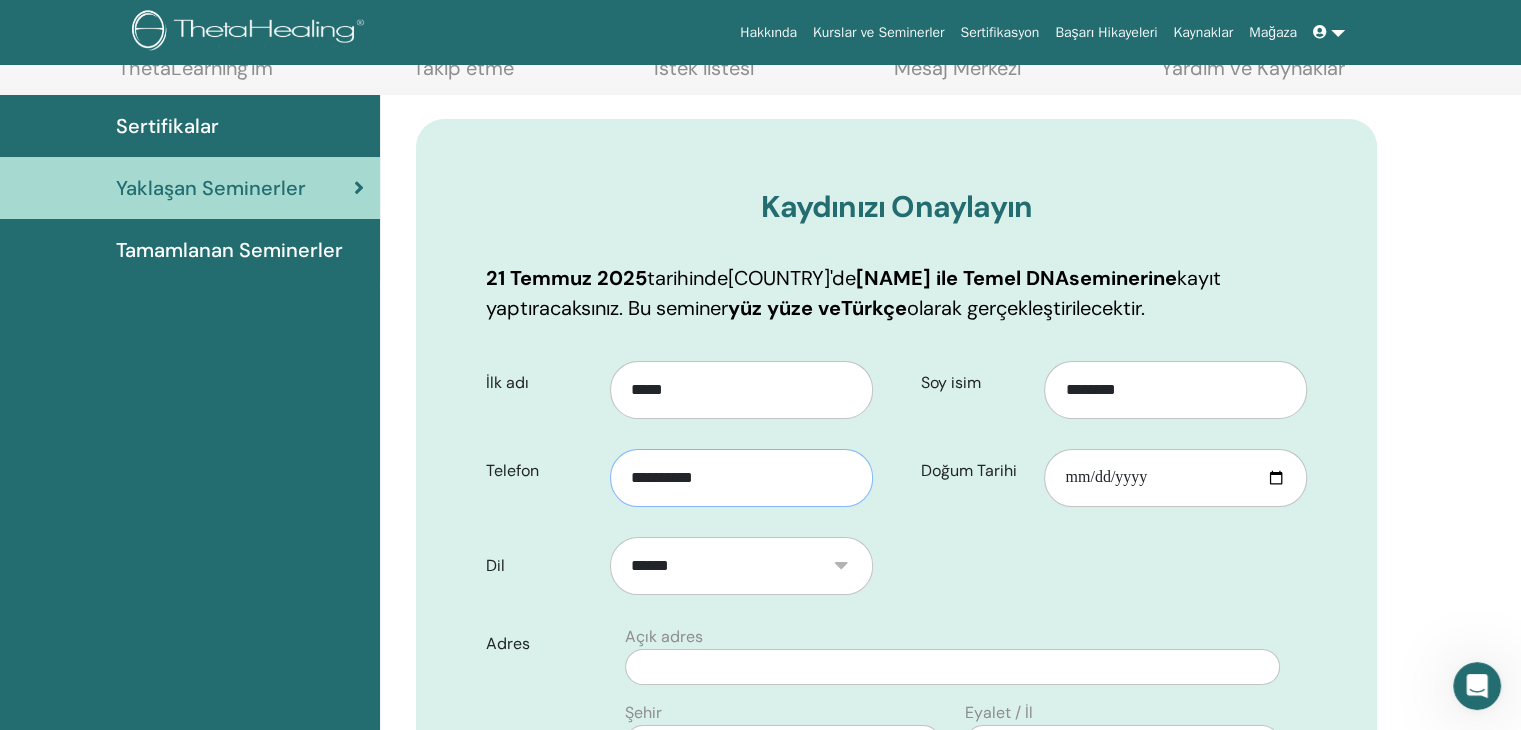 type on "**********" 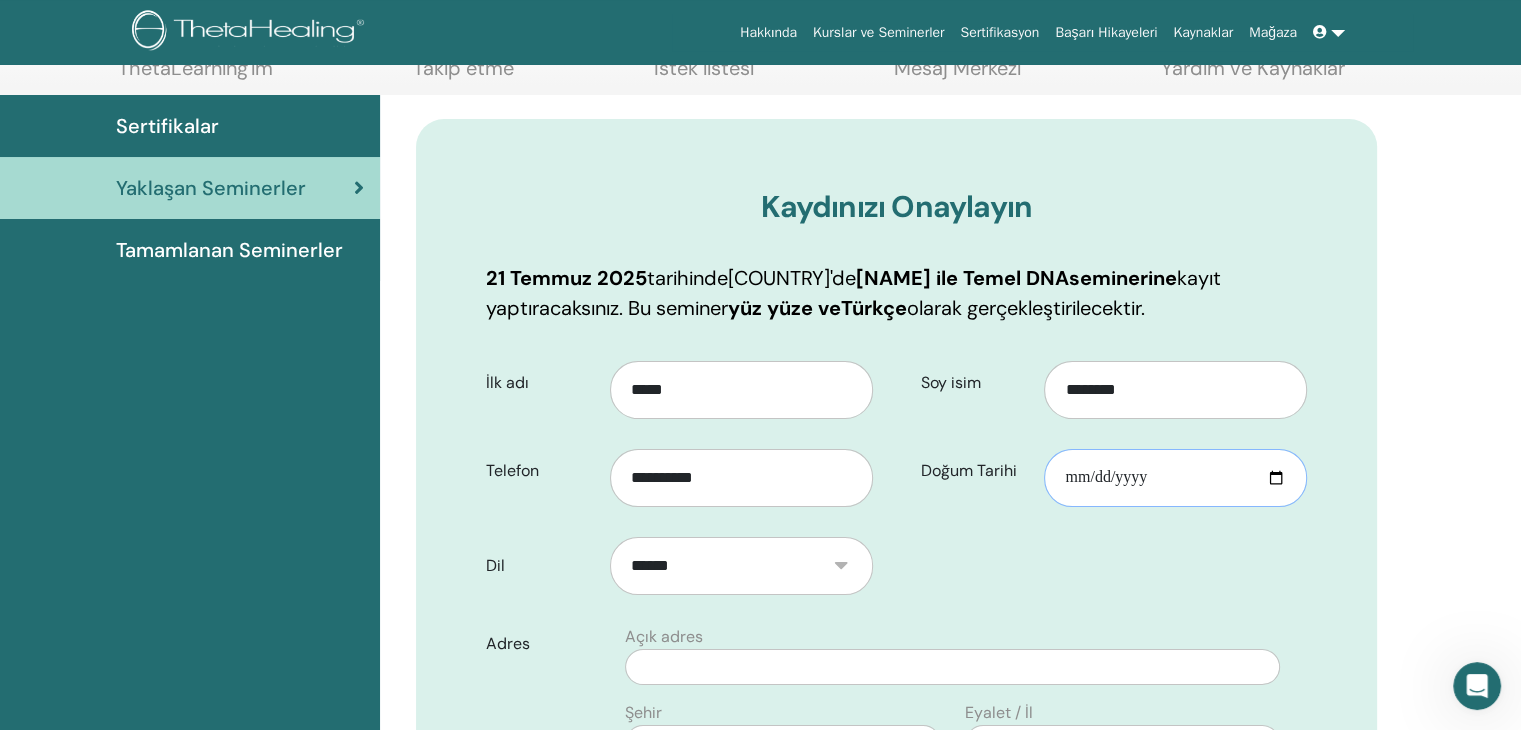 click on "Doğum Tarihi" at bounding box center (1175, 478) 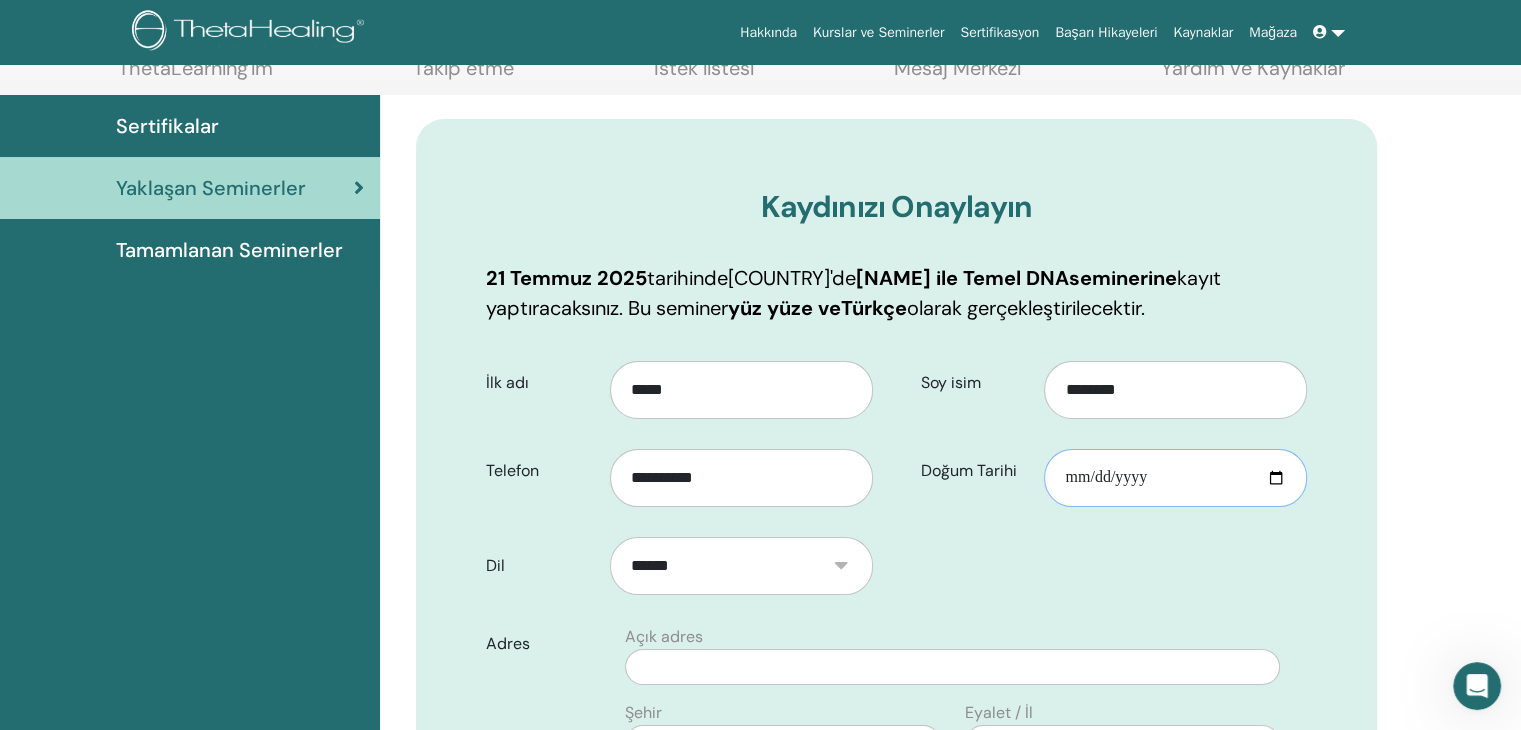 type on "**********" 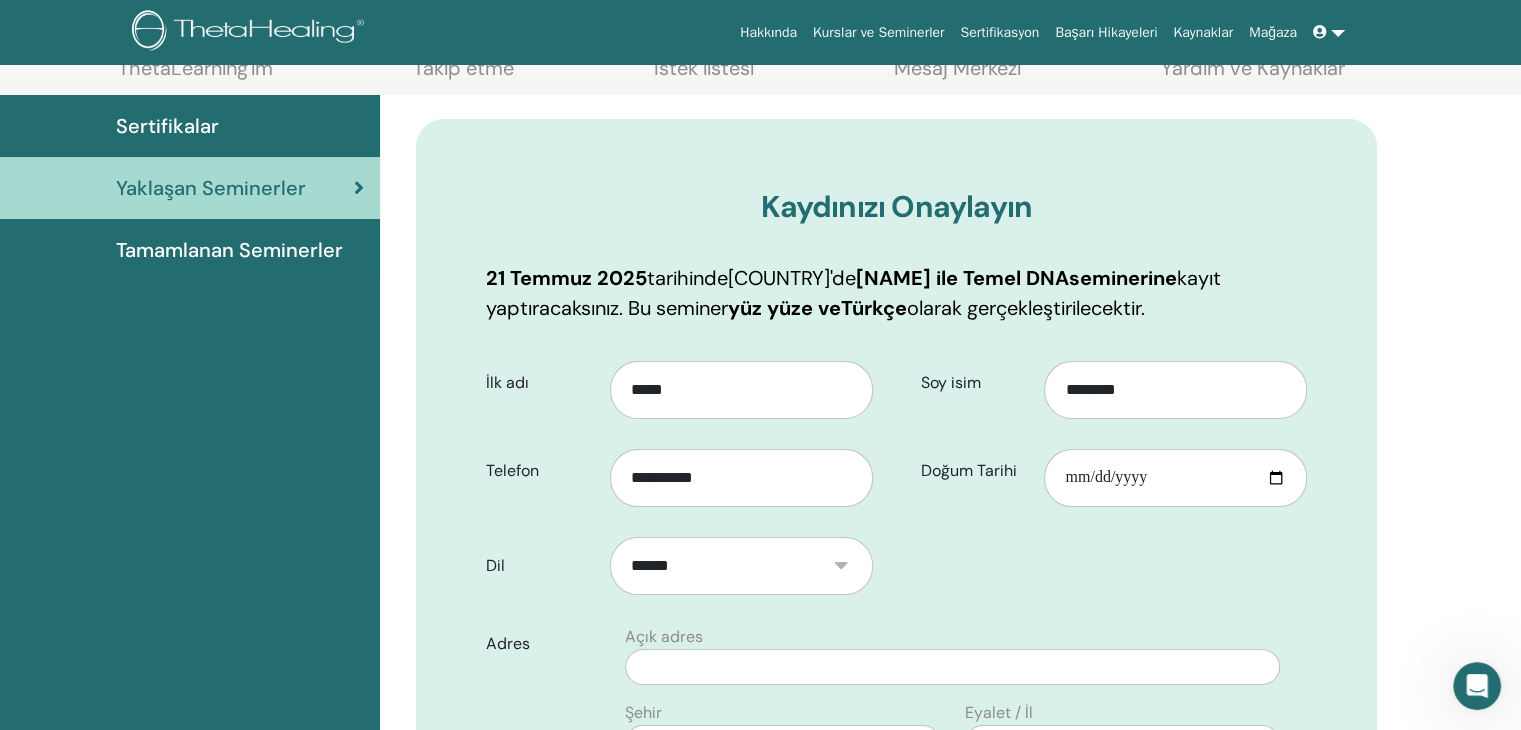 click on "Açık adres" at bounding box center (952, 655) 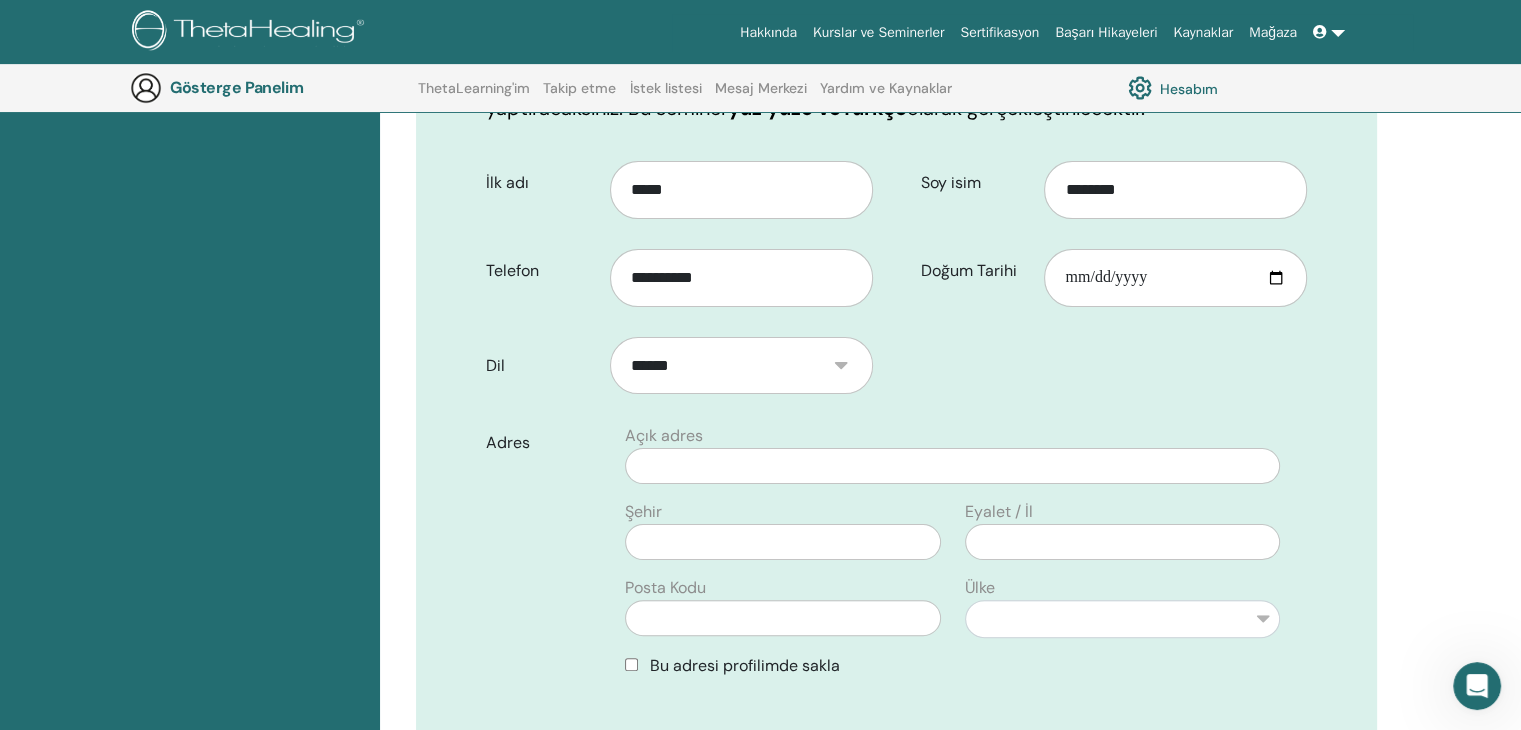 scroll, scrollTop: 408, scrollLeft: 0, axis: vertical 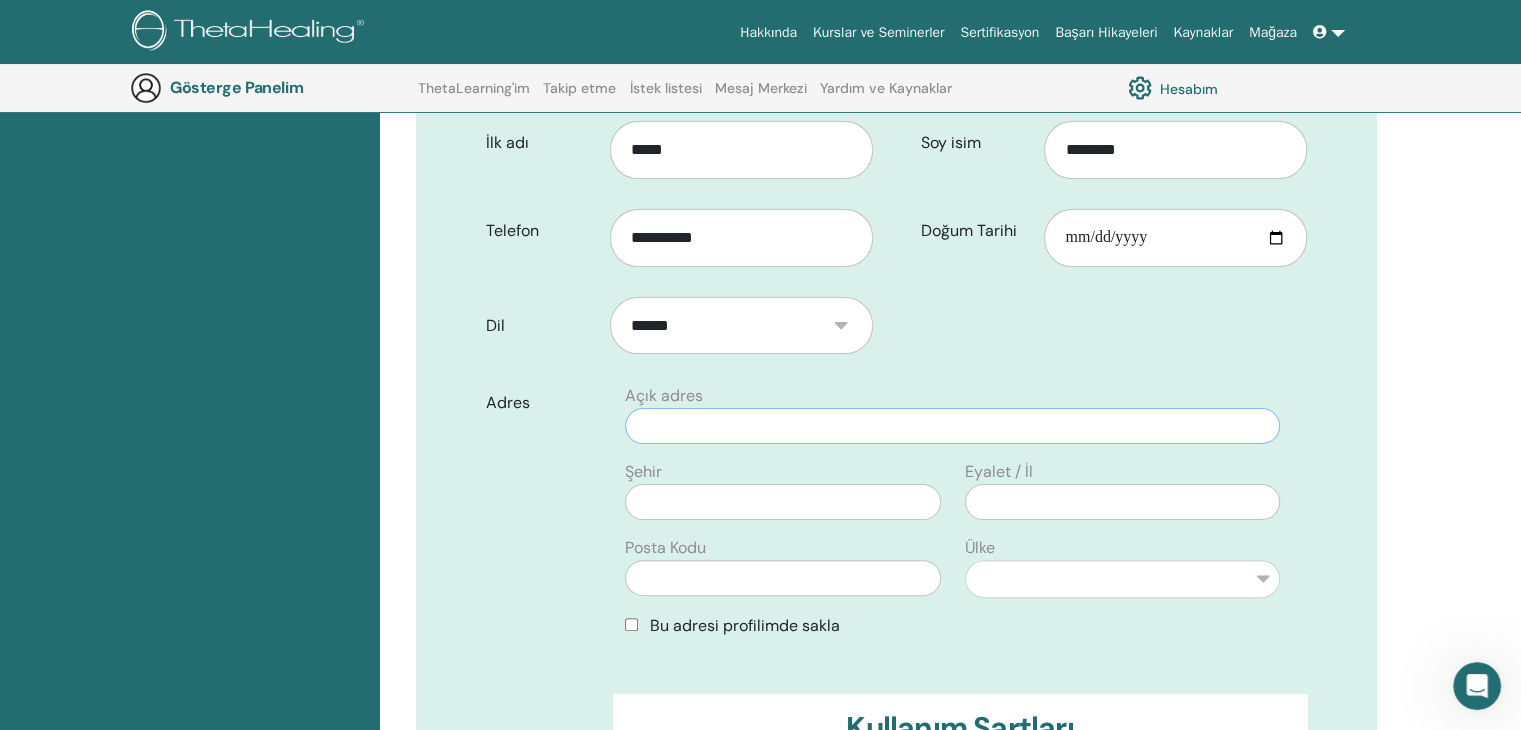 click at bounding box center [952, 426] 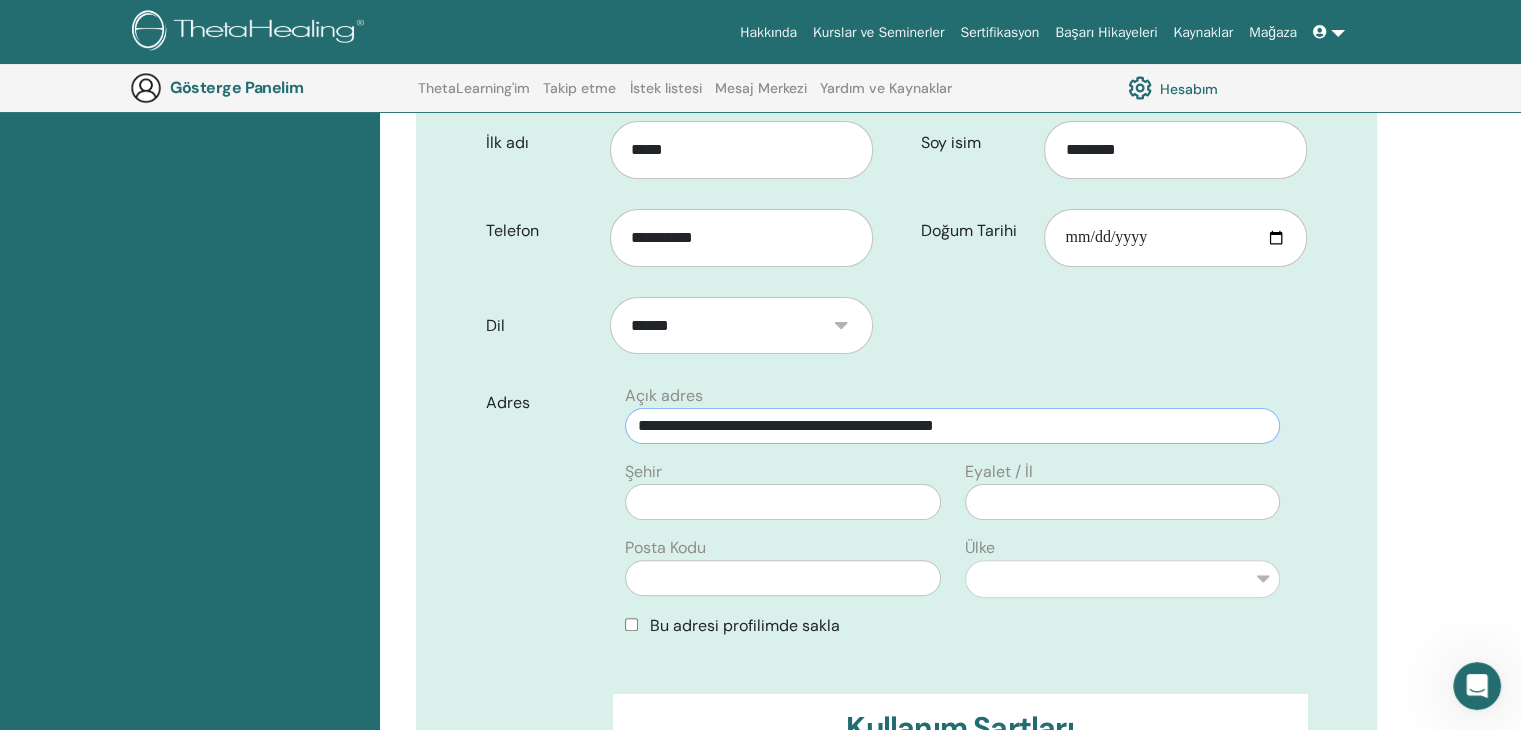 type on "**********" 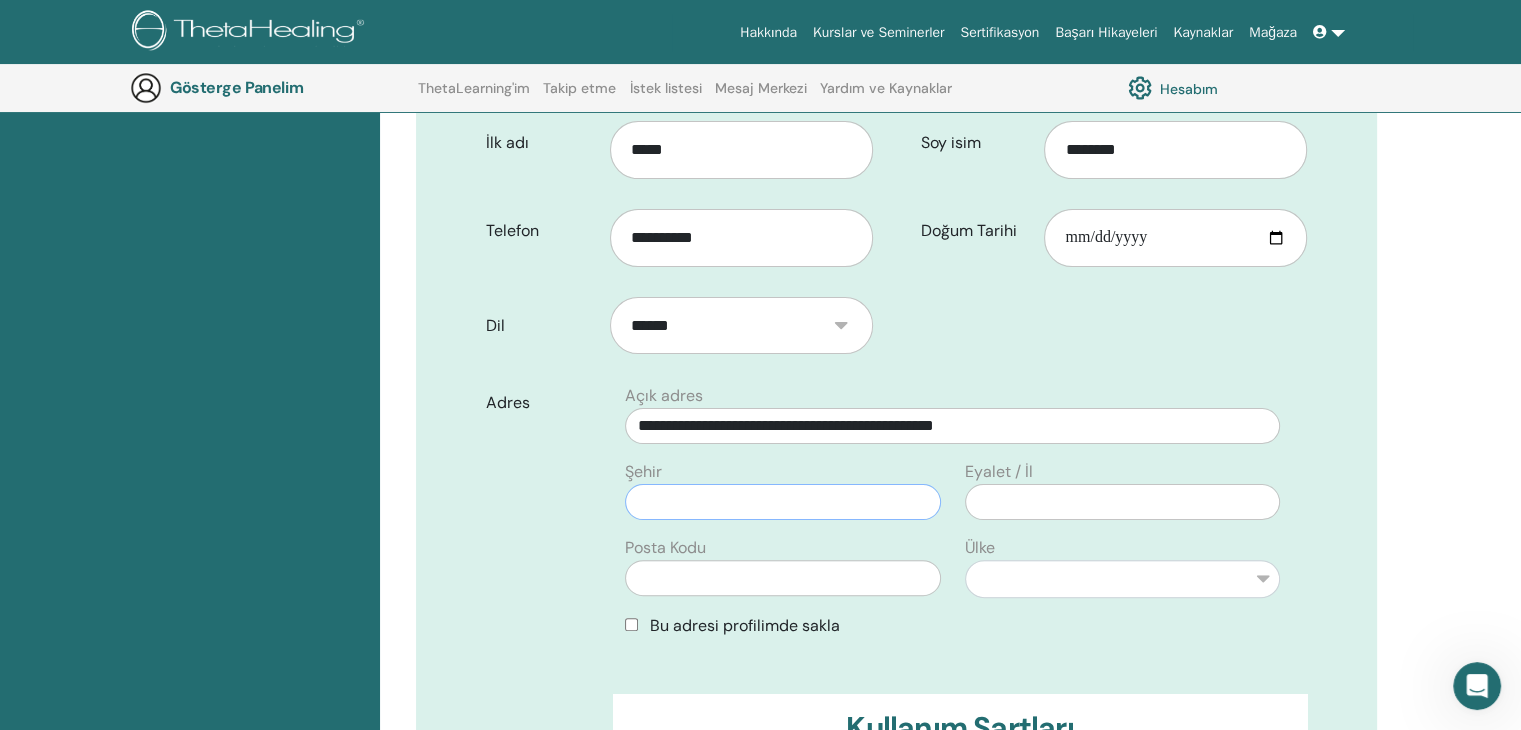 click at bounding box center [782, 502] 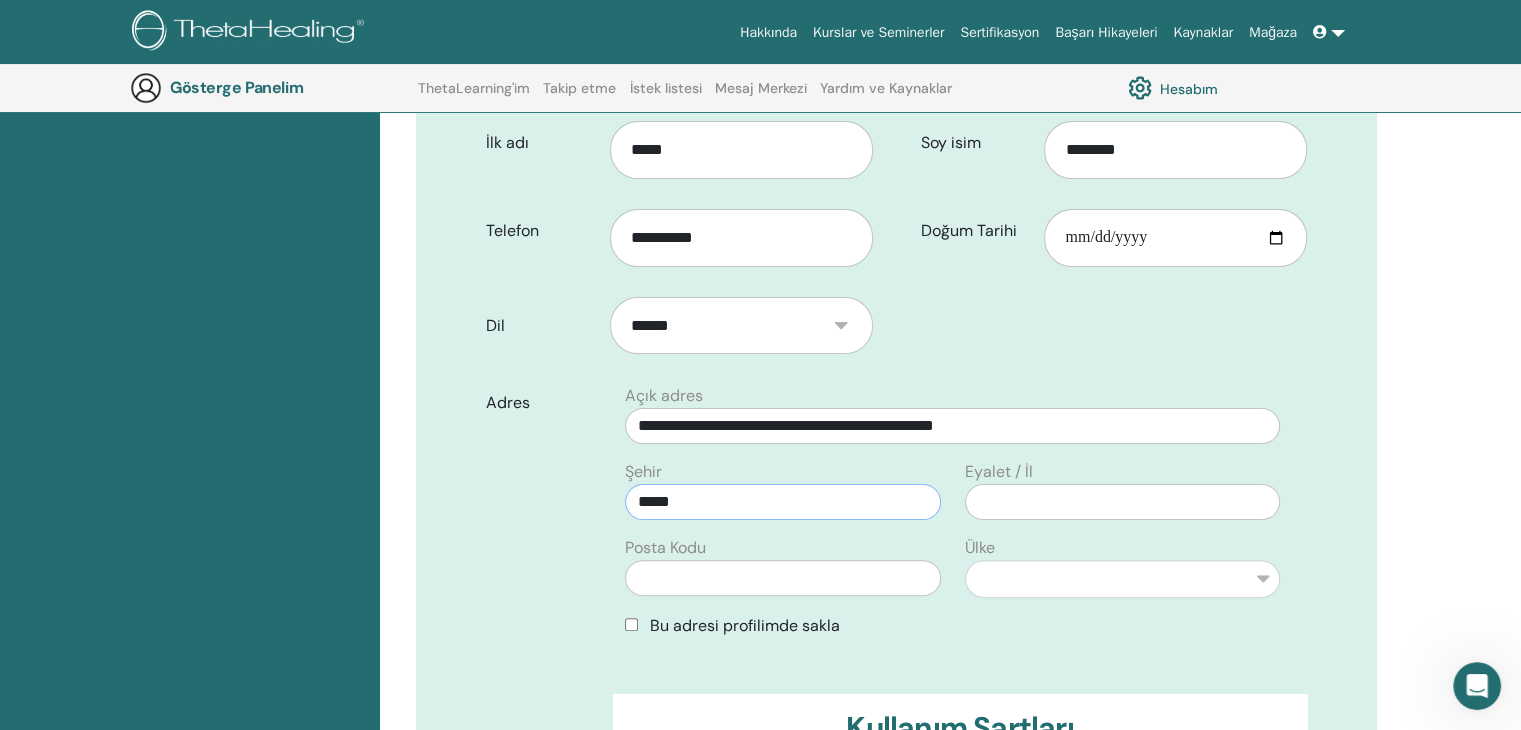 type on "*****" 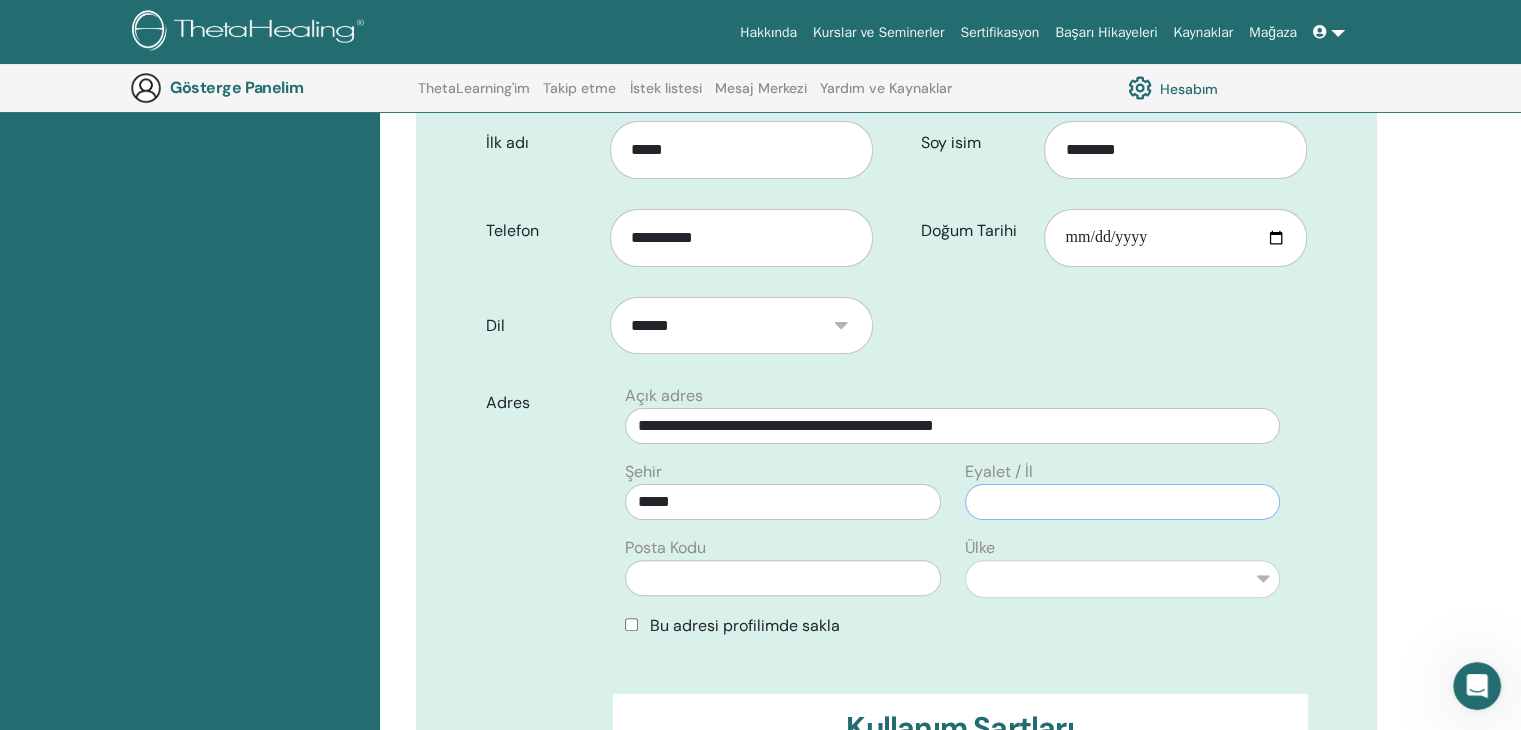click at bounding box center (1122, 502) 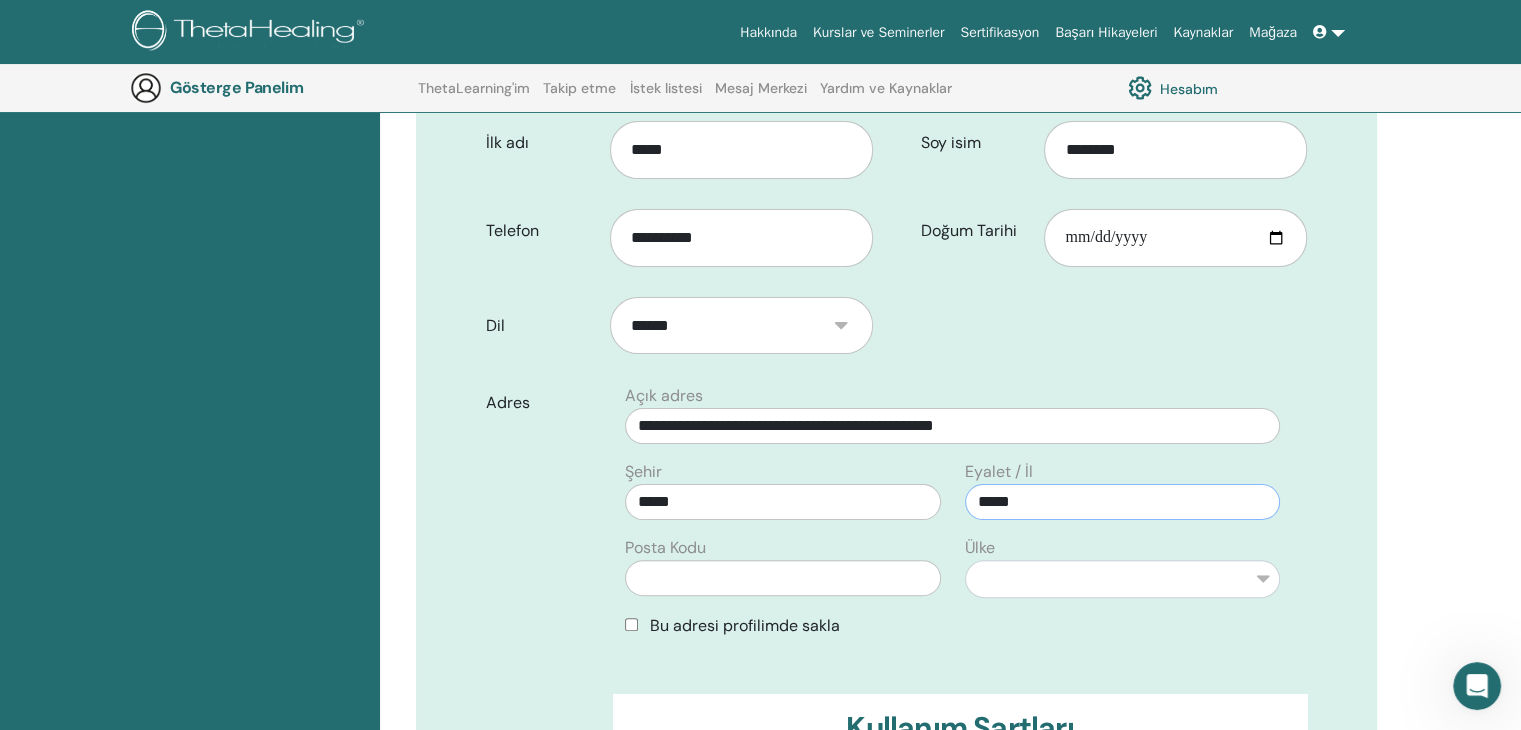 type on "*****" 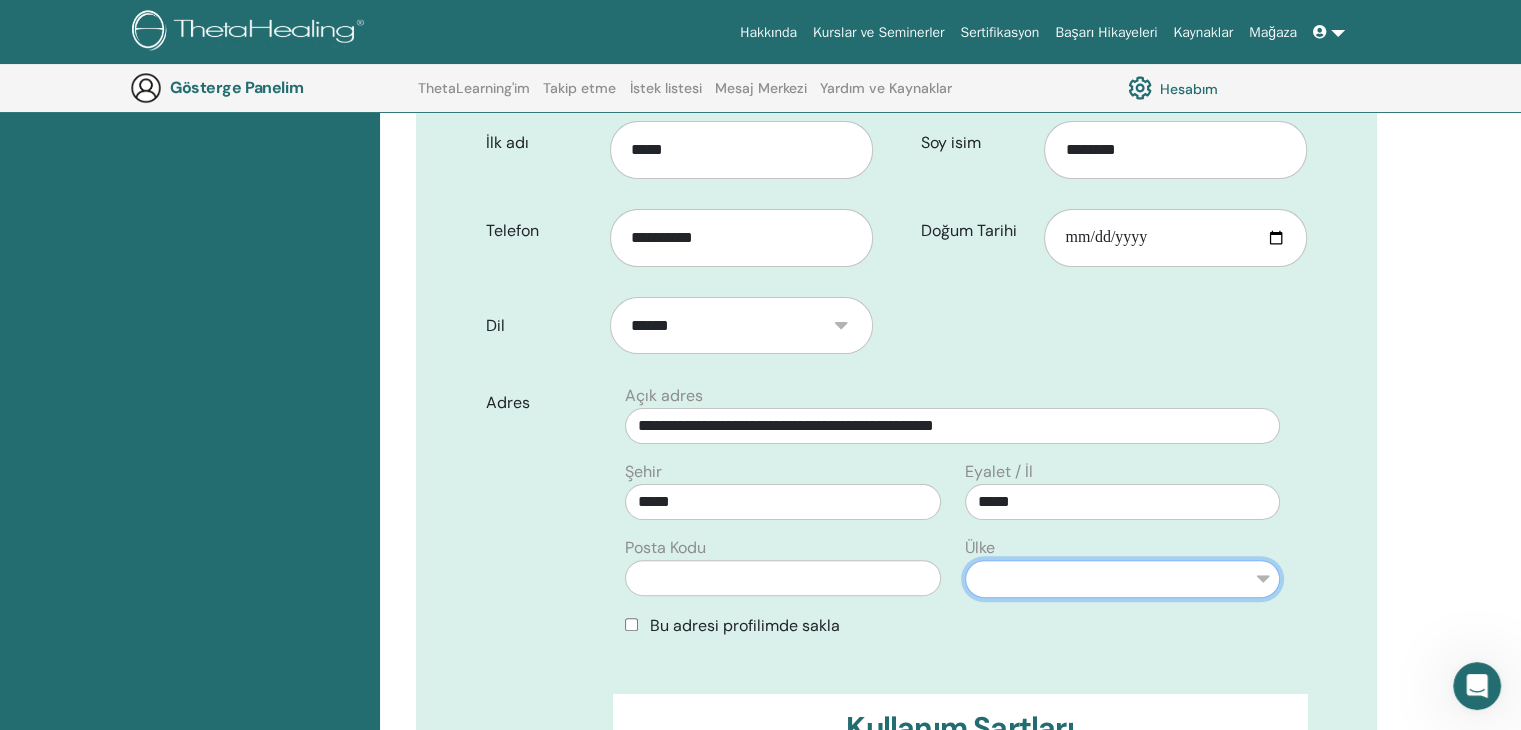 click on "**********" at bounding box center (1122, 579) 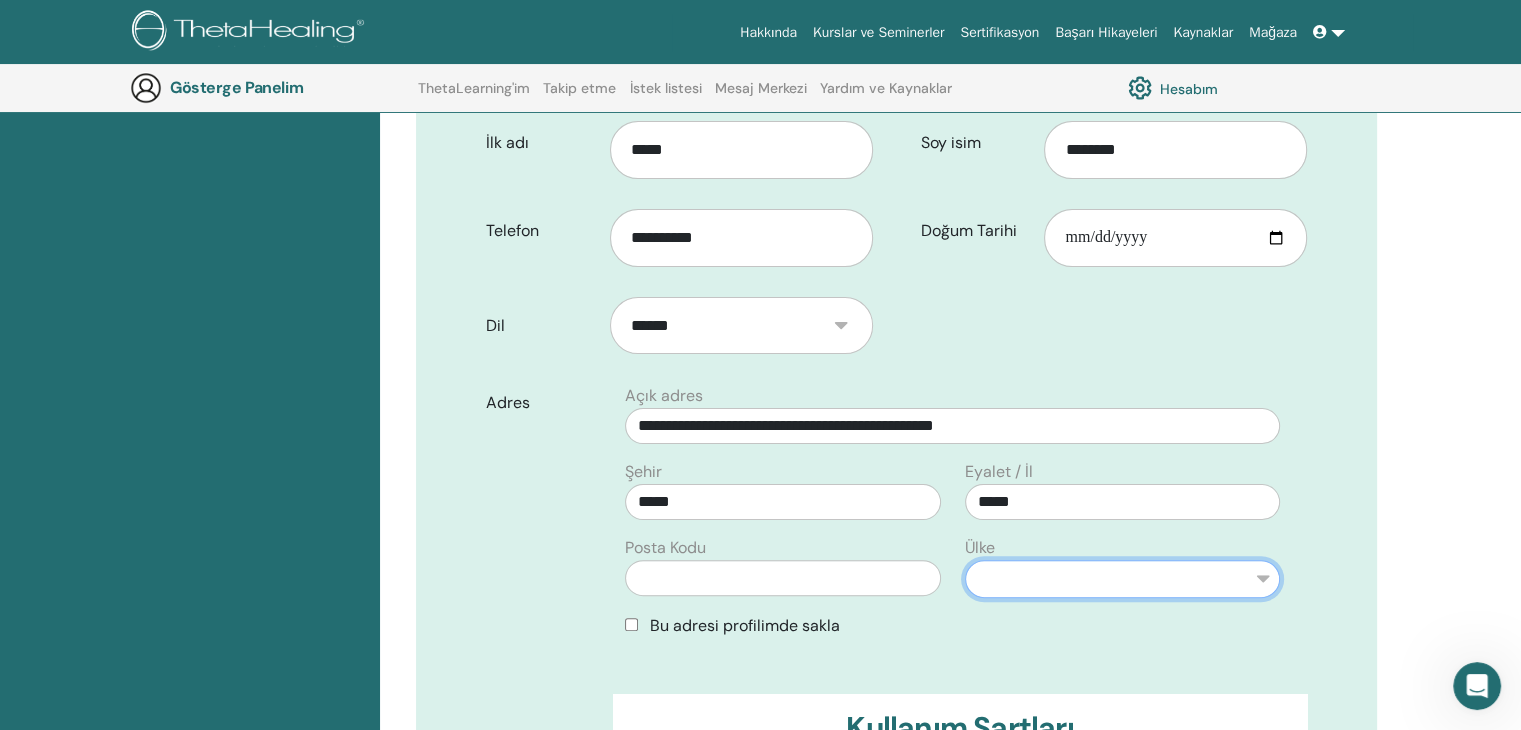 select on "**" 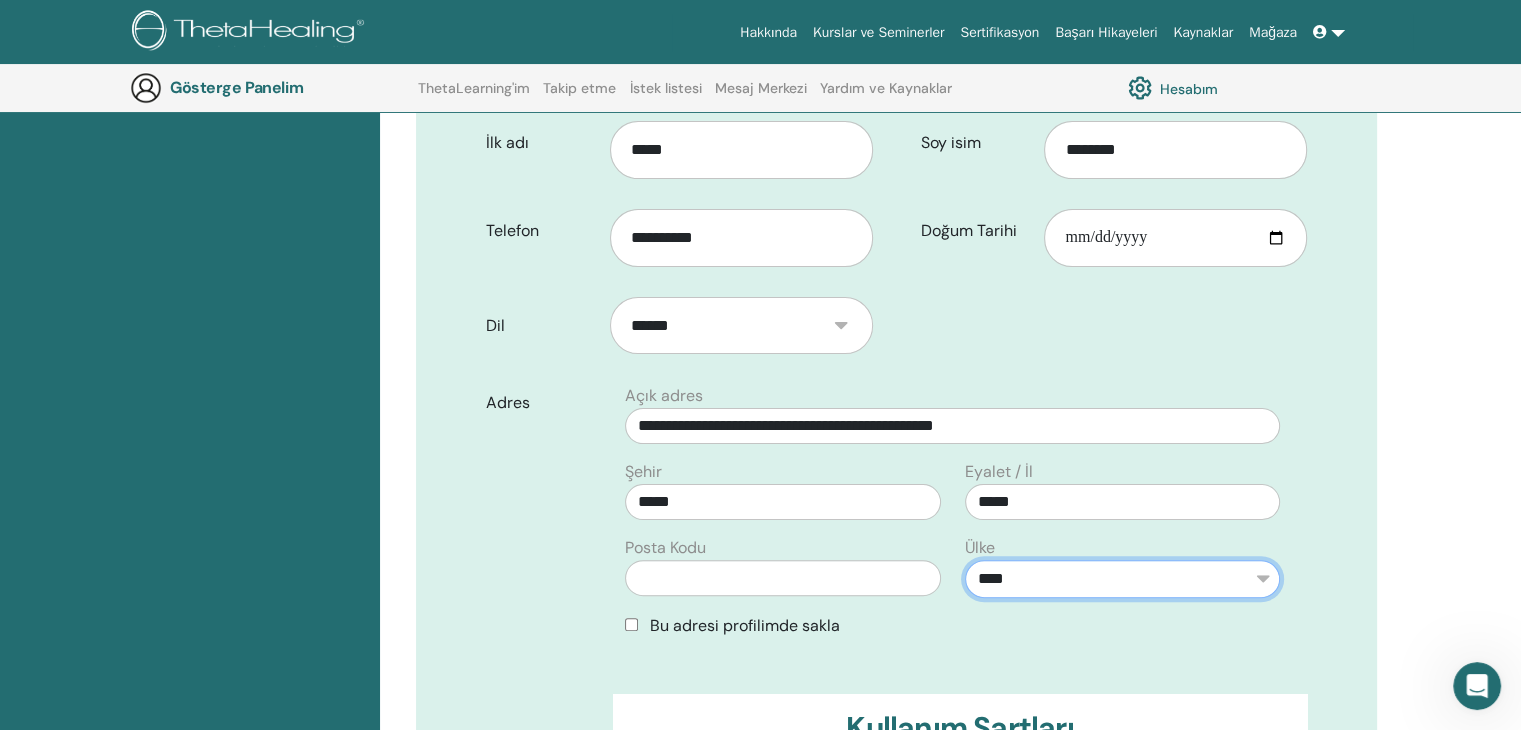 click on "**********" at bounding box center (1122, 579) 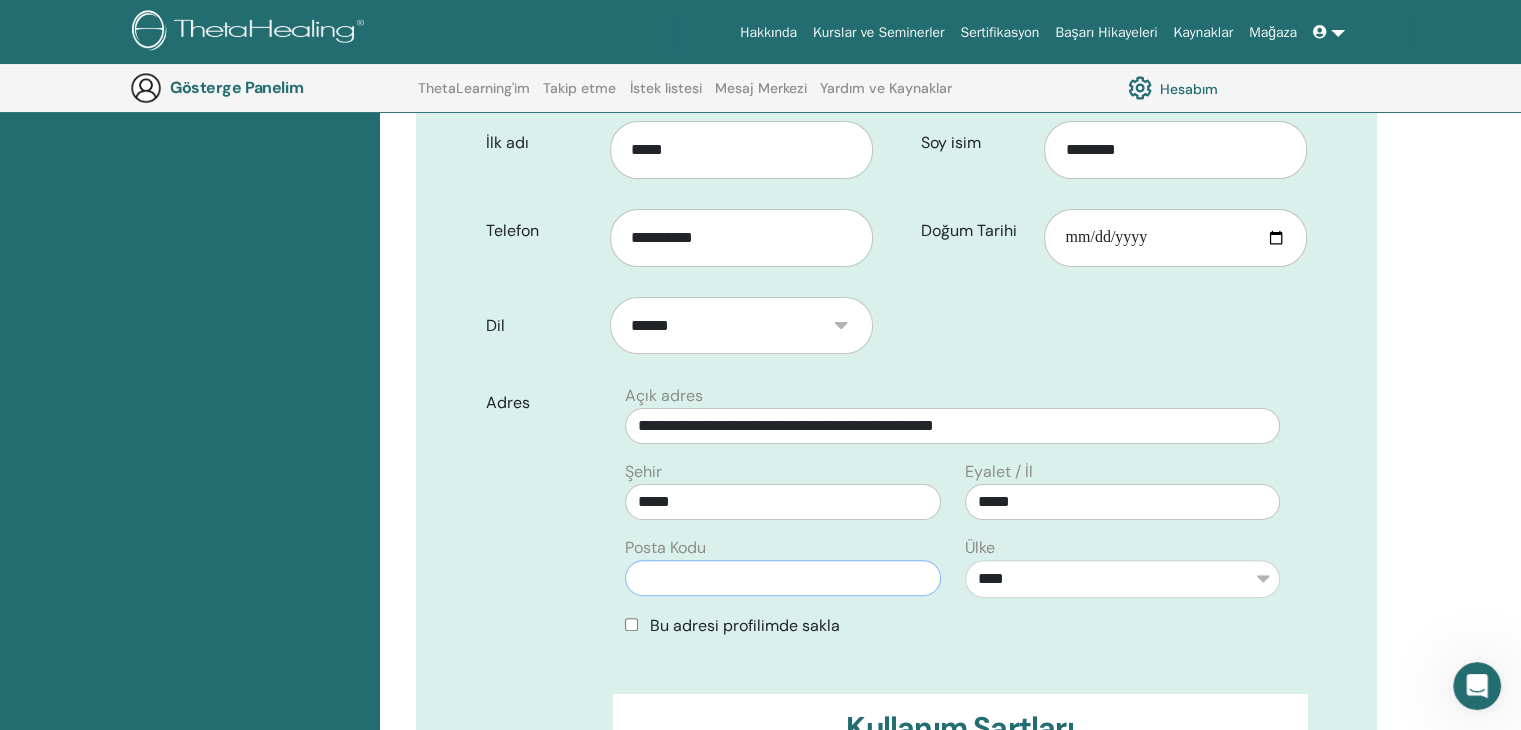 click at bounding box center [782, 578] 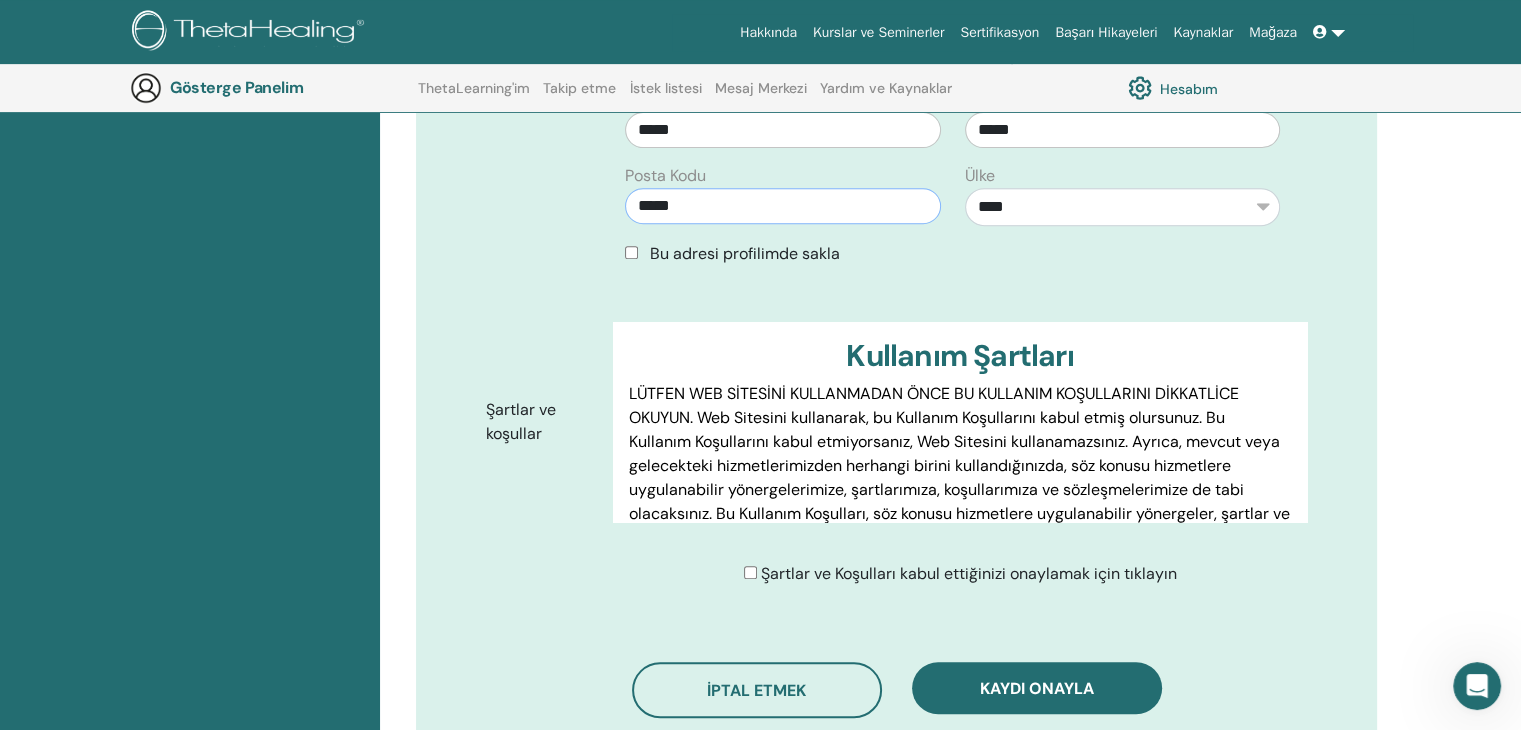 scroll, scrollTop: 794, scrollLeft: 0, axis: vertical 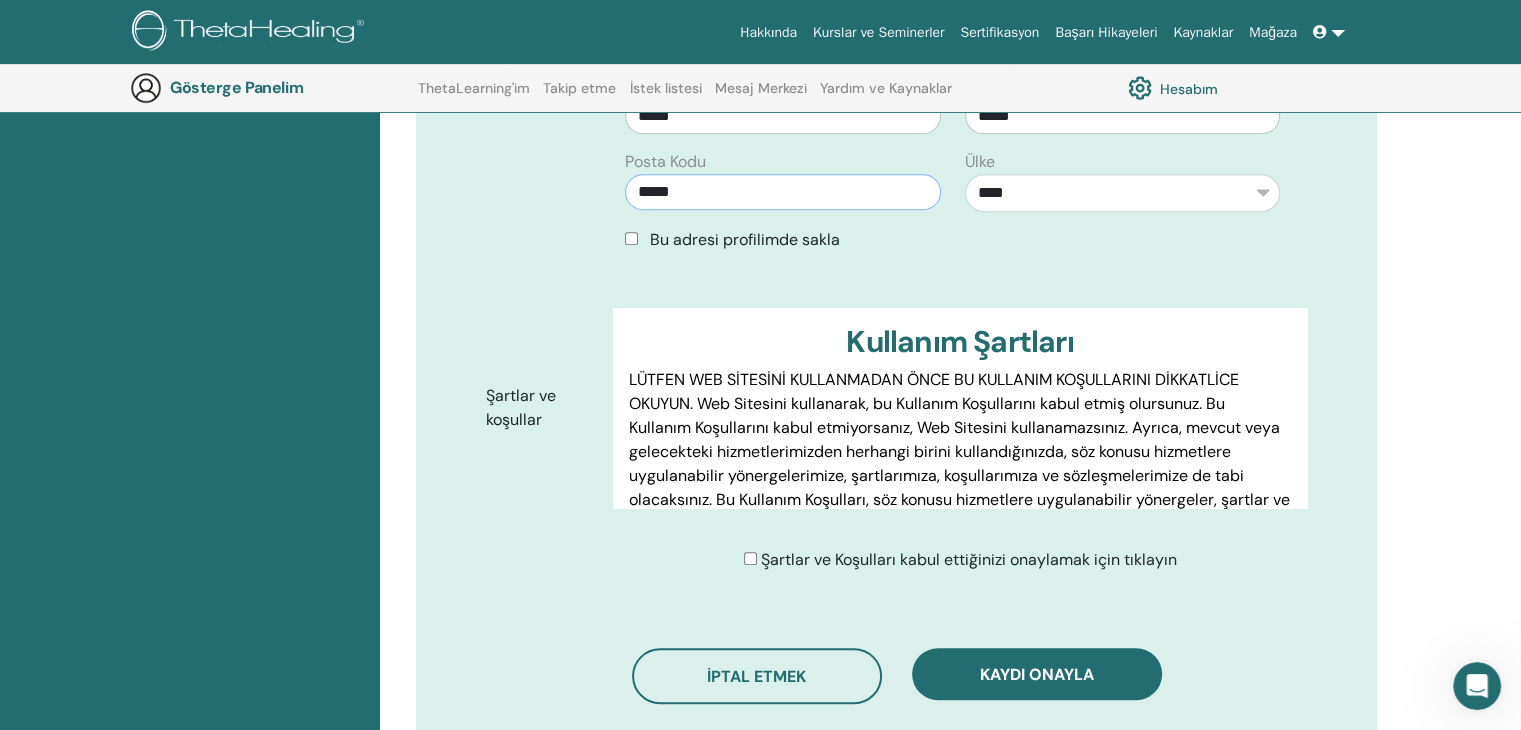 type on "*****" 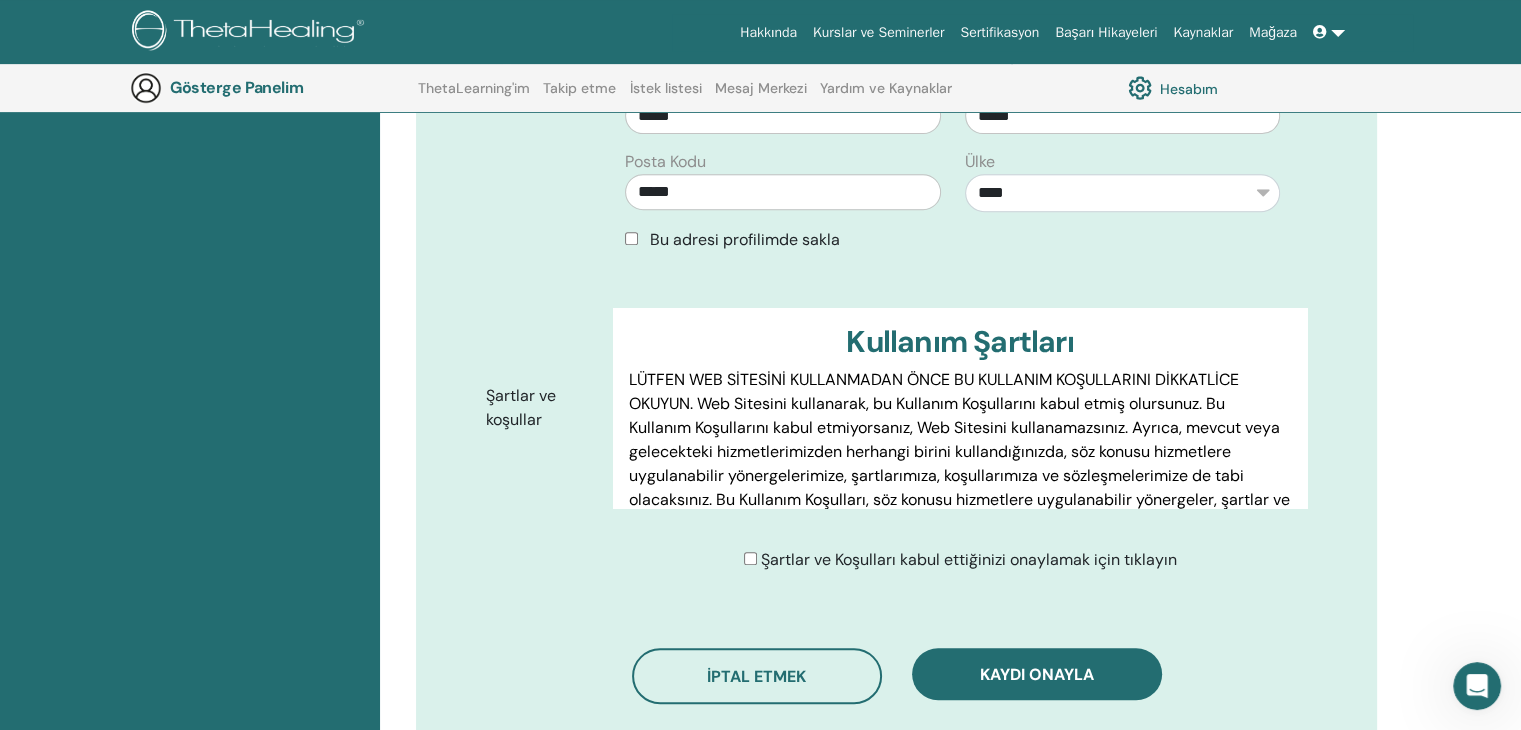 click on "Şartlar ve Koşulları kabul ettiğinizi onaylamak için tıklayın" at bounding box center (960, 560) 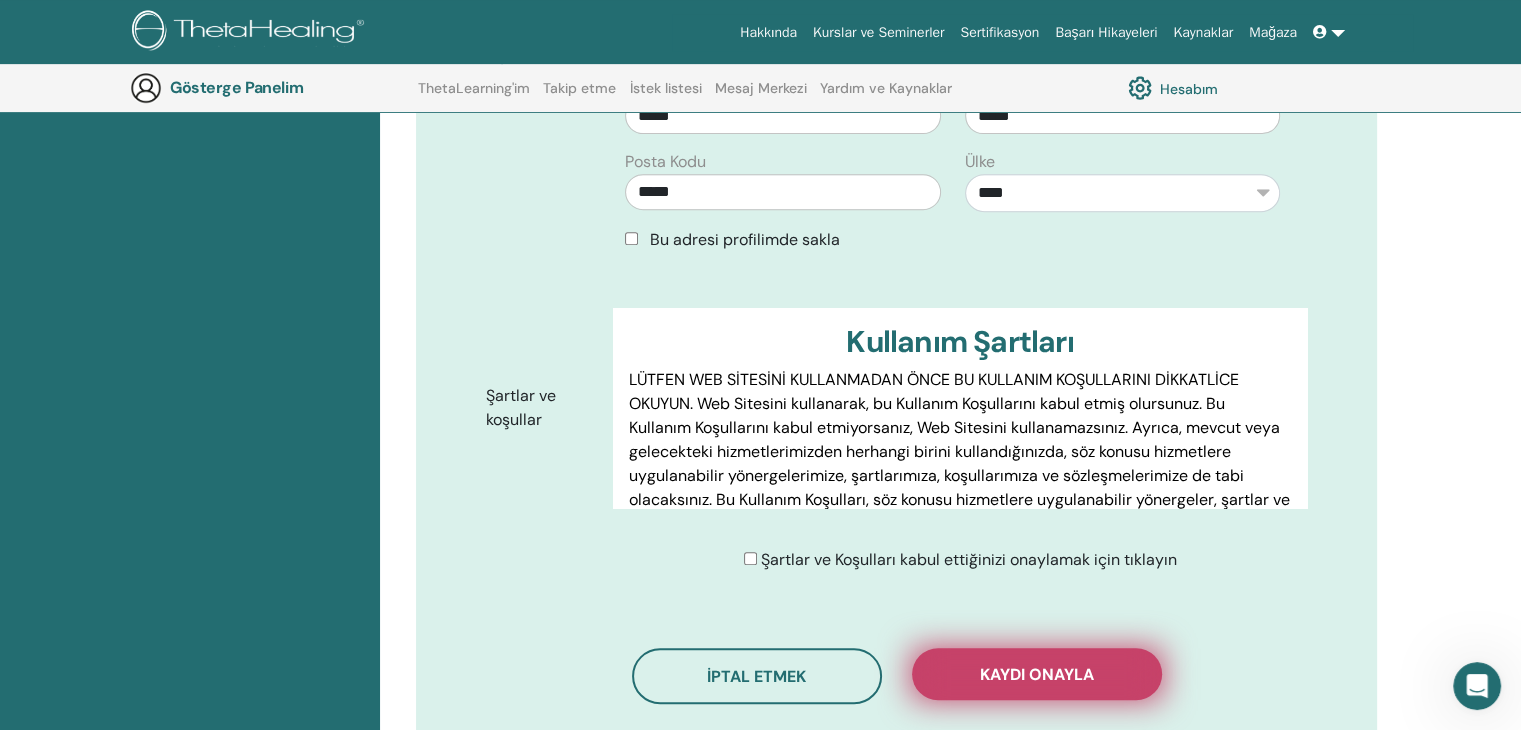 click on "Kaydı onayla" at bounding box center [1037, 674] 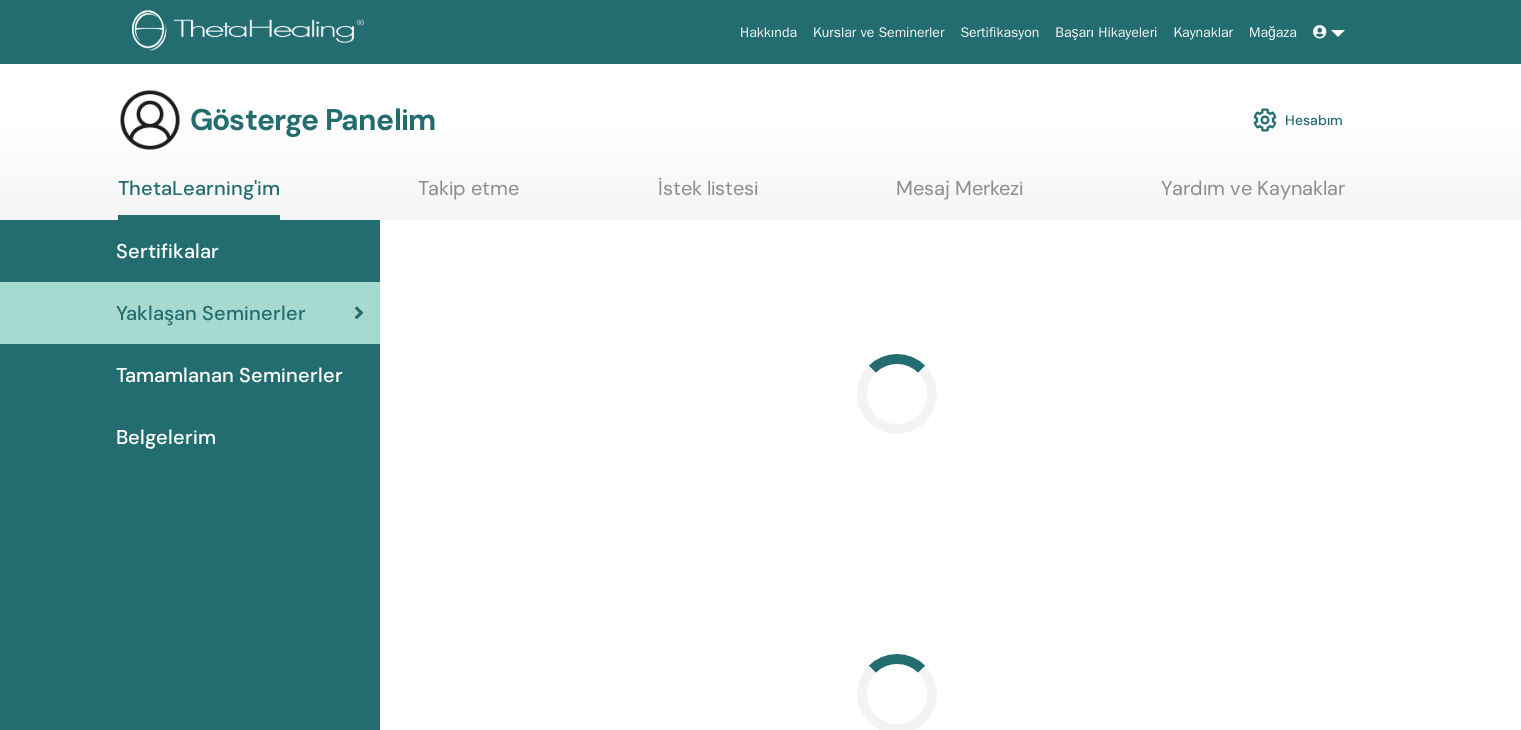 scroll, scrollTop: 0, scrollLeft: 0, axis: both 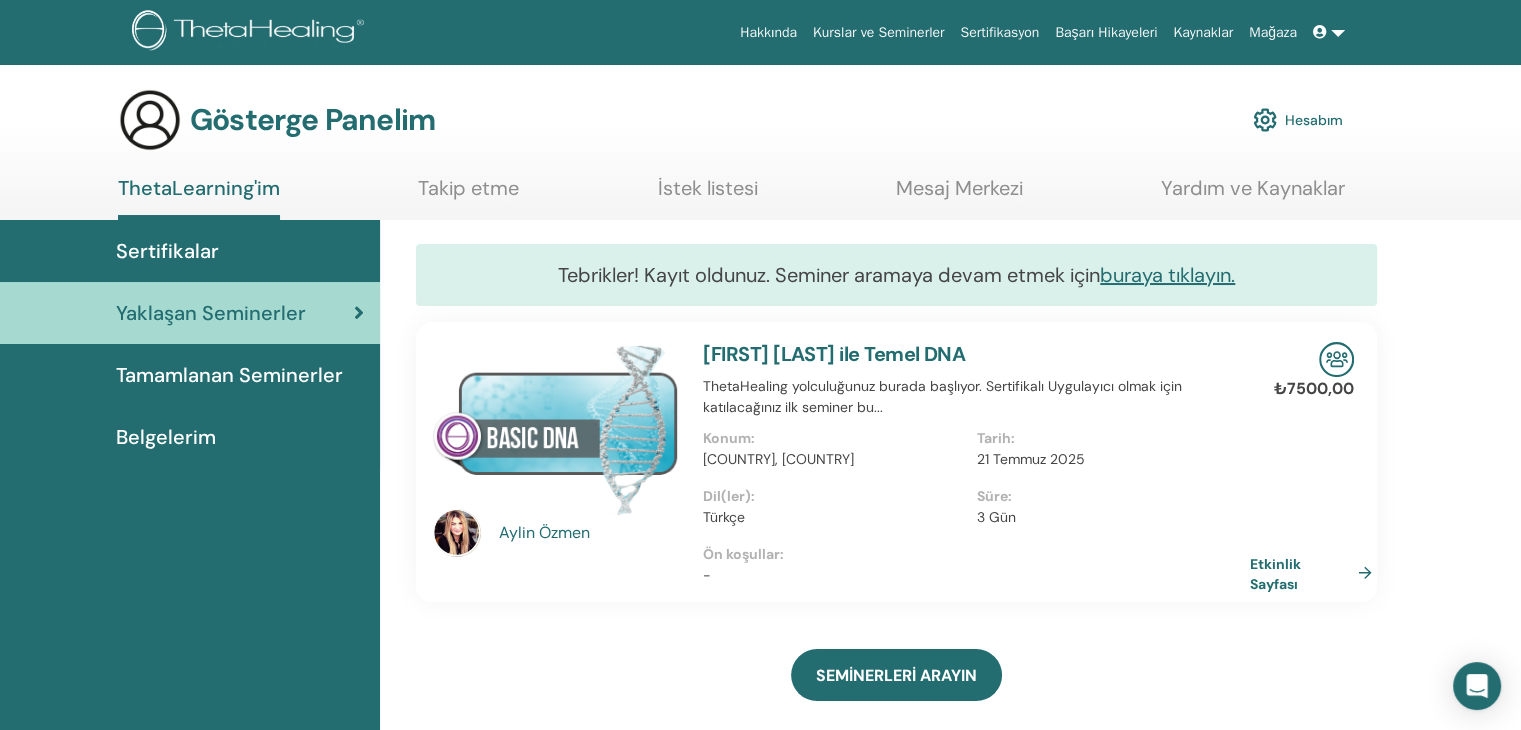 click at bounding box center (1322, 32) 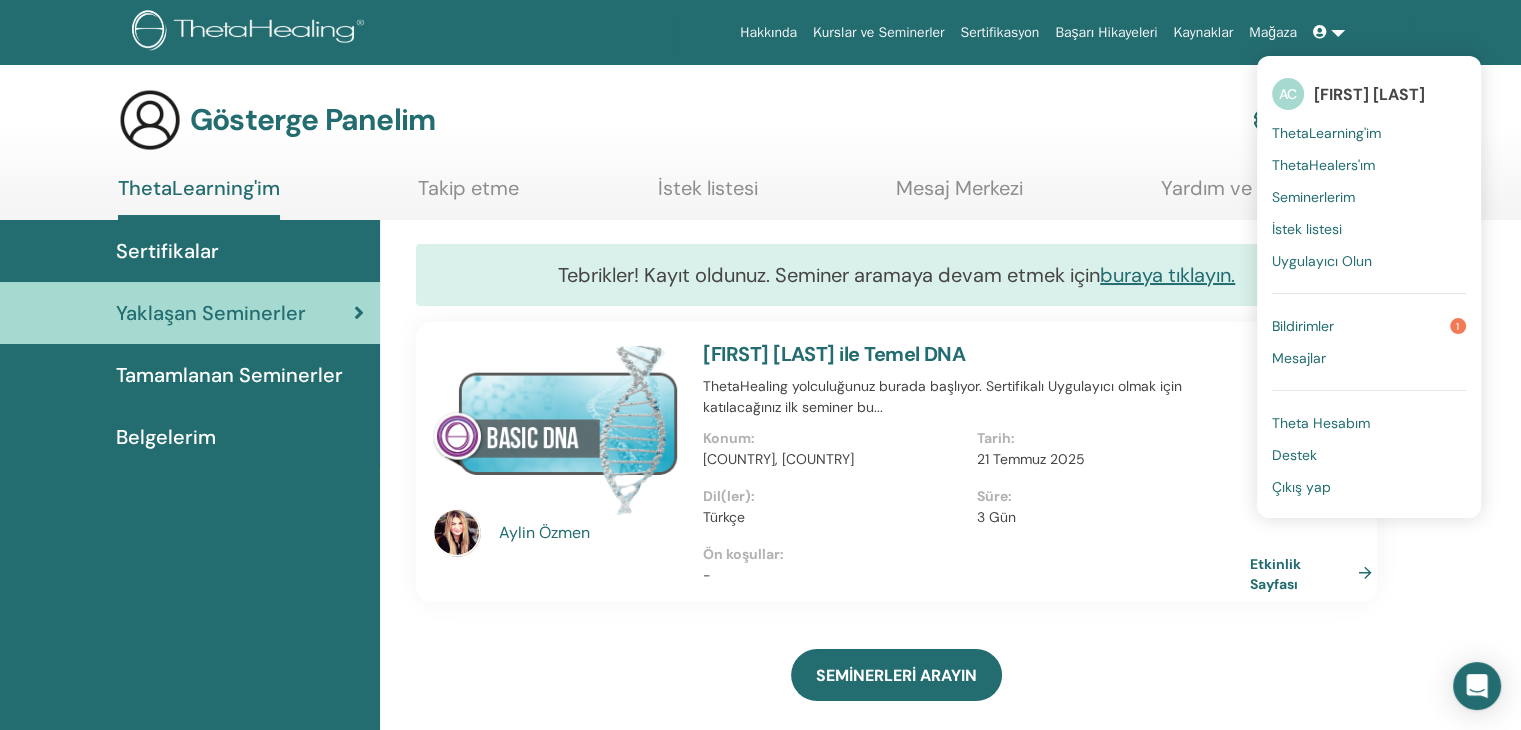 click on "Çıkış yap" at bounding box center [1301, 487] 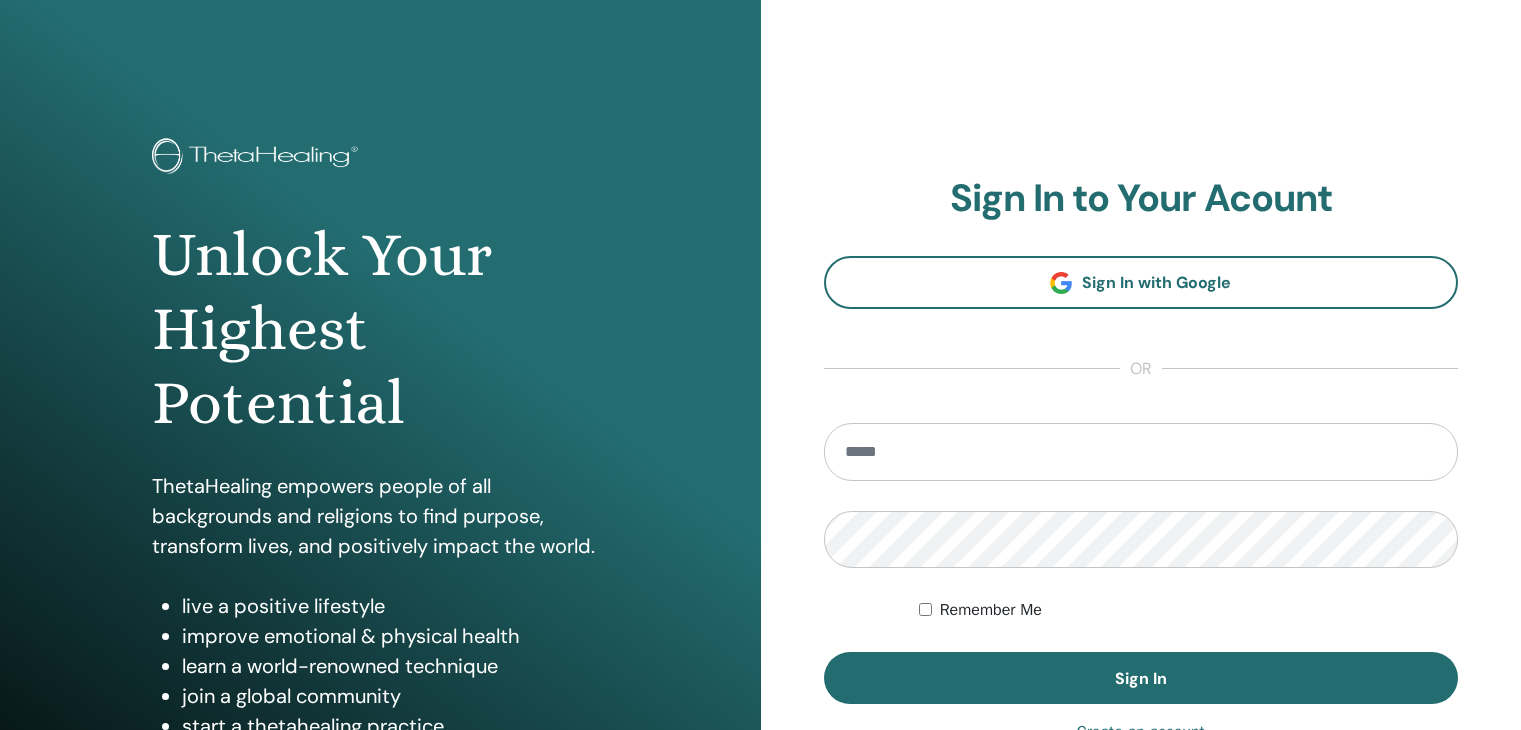 scroll, scrollTop: 0, scrollLeft: 0, axis: both 